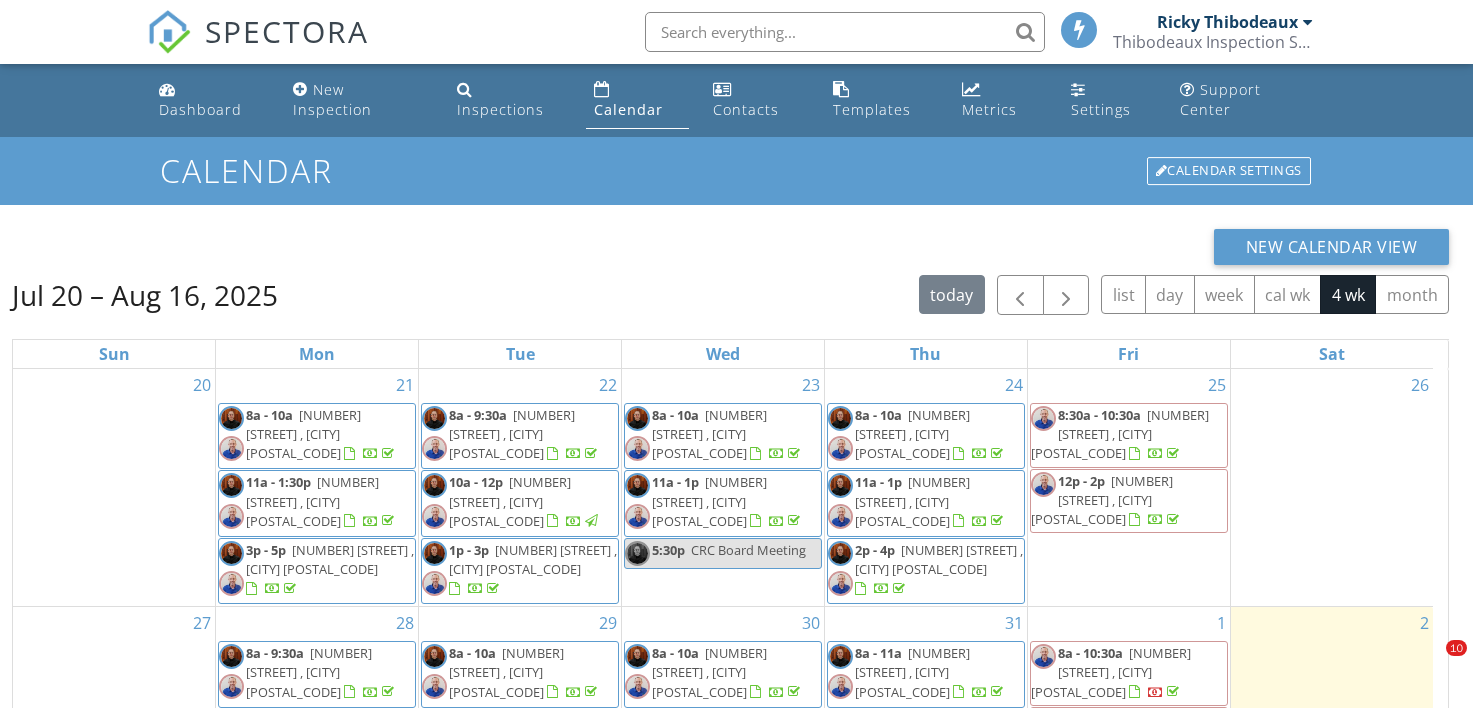 scroll, scrollTop: 0, scrollLeft: 0, axis: both 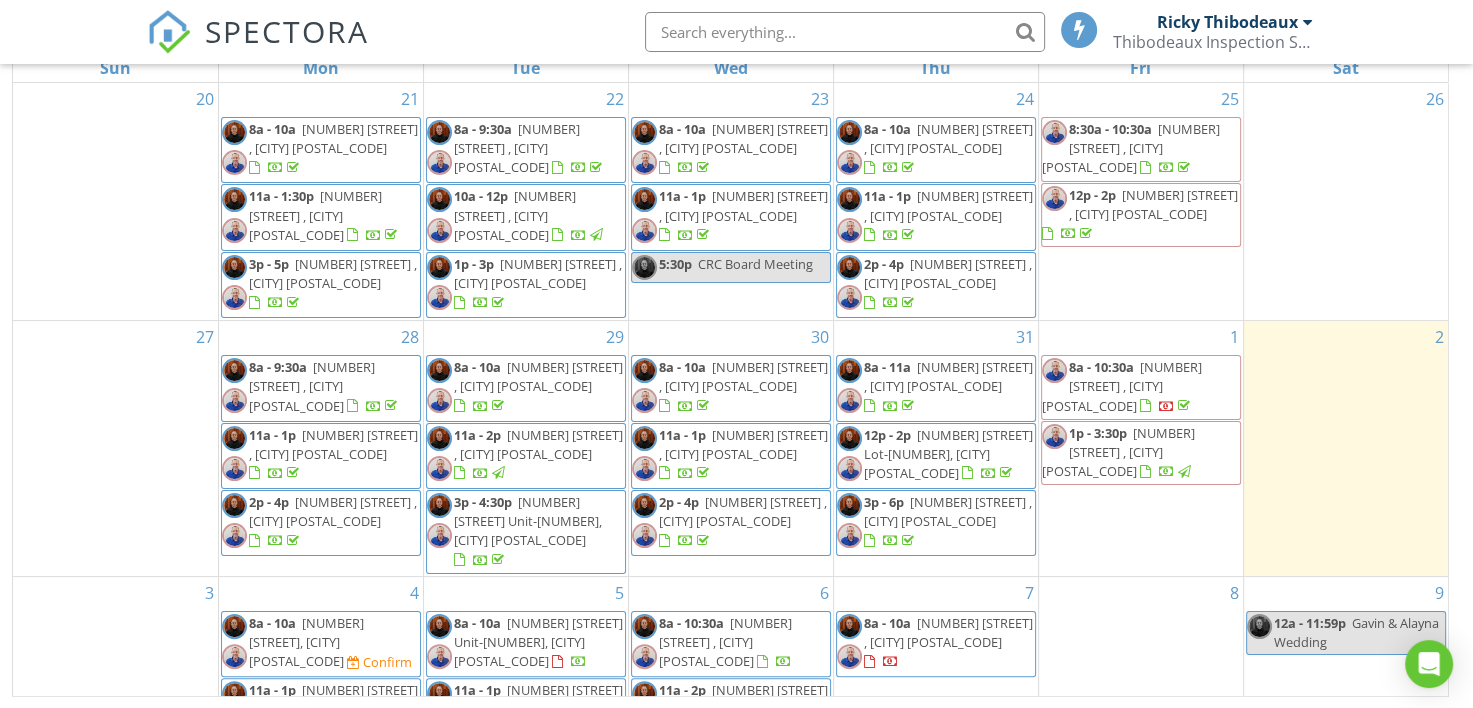 click on "SPECTORA
Ricky Thibodeaux
Thibodeaux Inspection Services, LLC
Role:
Inspector
Dashboard
New Inspection
Inspections
Calendar
Template Editor
Contacts
Automations
Team
Metrics
Payments
Data Exports
Billing
Reporting
Advanced
Settings
What's New
Sign Out" at bounding box center [736, 32] 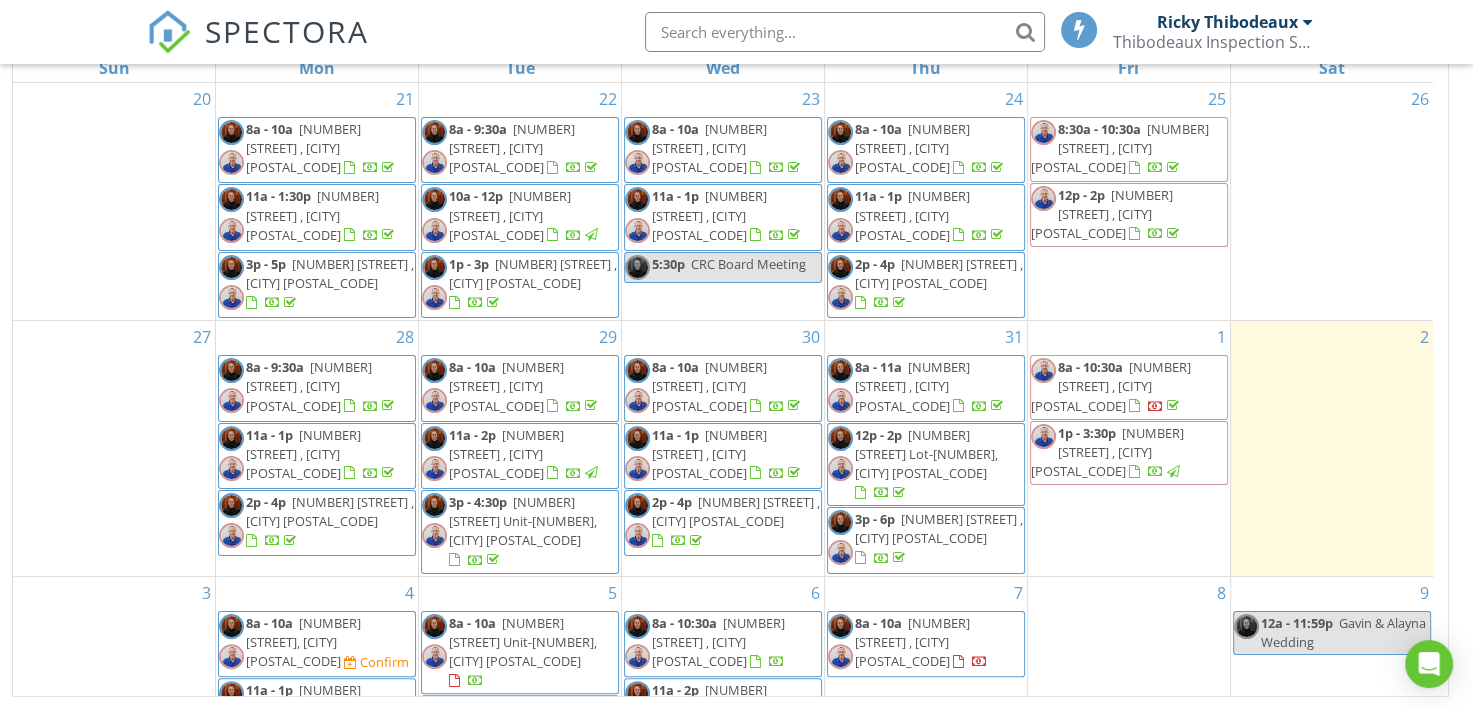 scroll, scrollTop: 190, scrollLeft: 0, axis: vertical 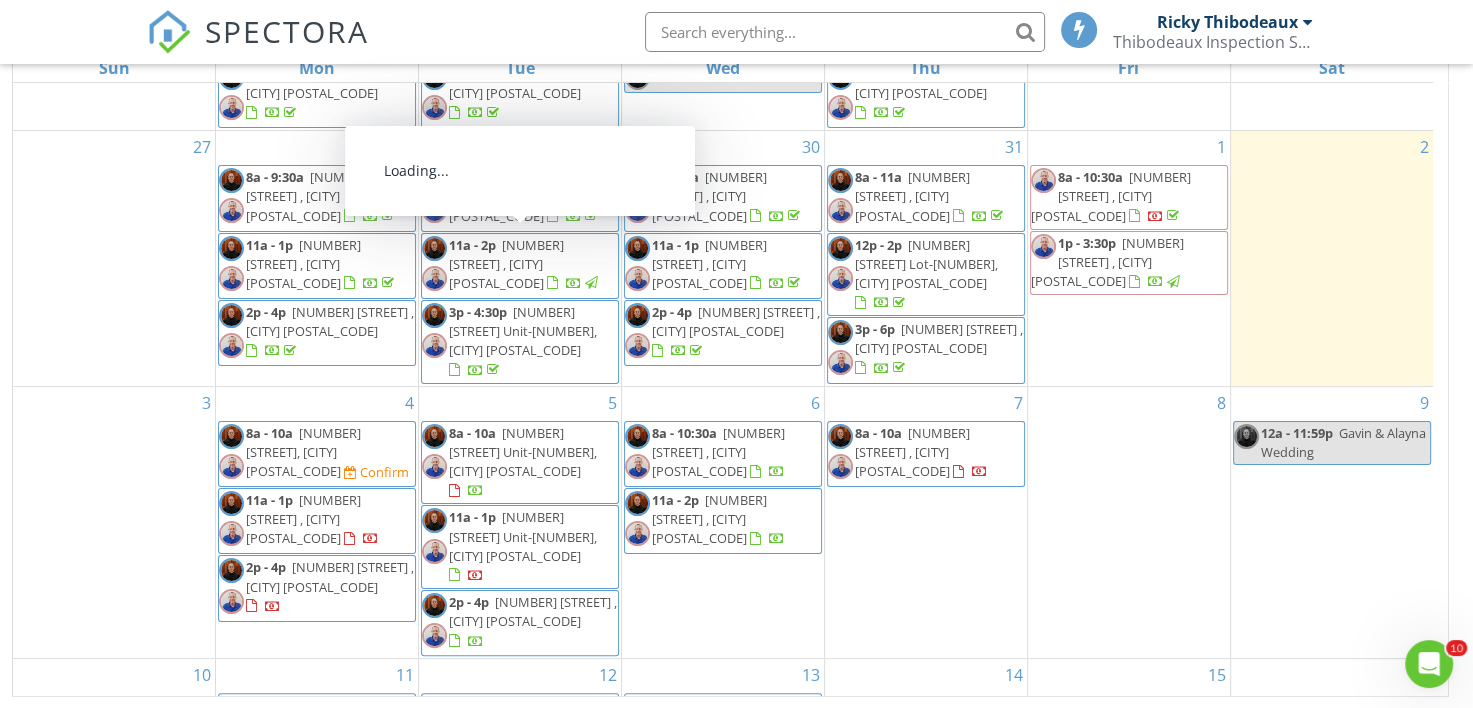 click on "SPECTORA
Ricky Thibodeaux
Thibodeaux Inspection Services, LLC
Role:
Inspector
Dashboard
New Inspection
Inspections
Calendar
Template Editor
Contacts
Automations
Team
Metrics
Payments
Data Exports
Billing
Reporting
Advanced
Settings
What's New
Sign Out" at bounding box center (736, 32) 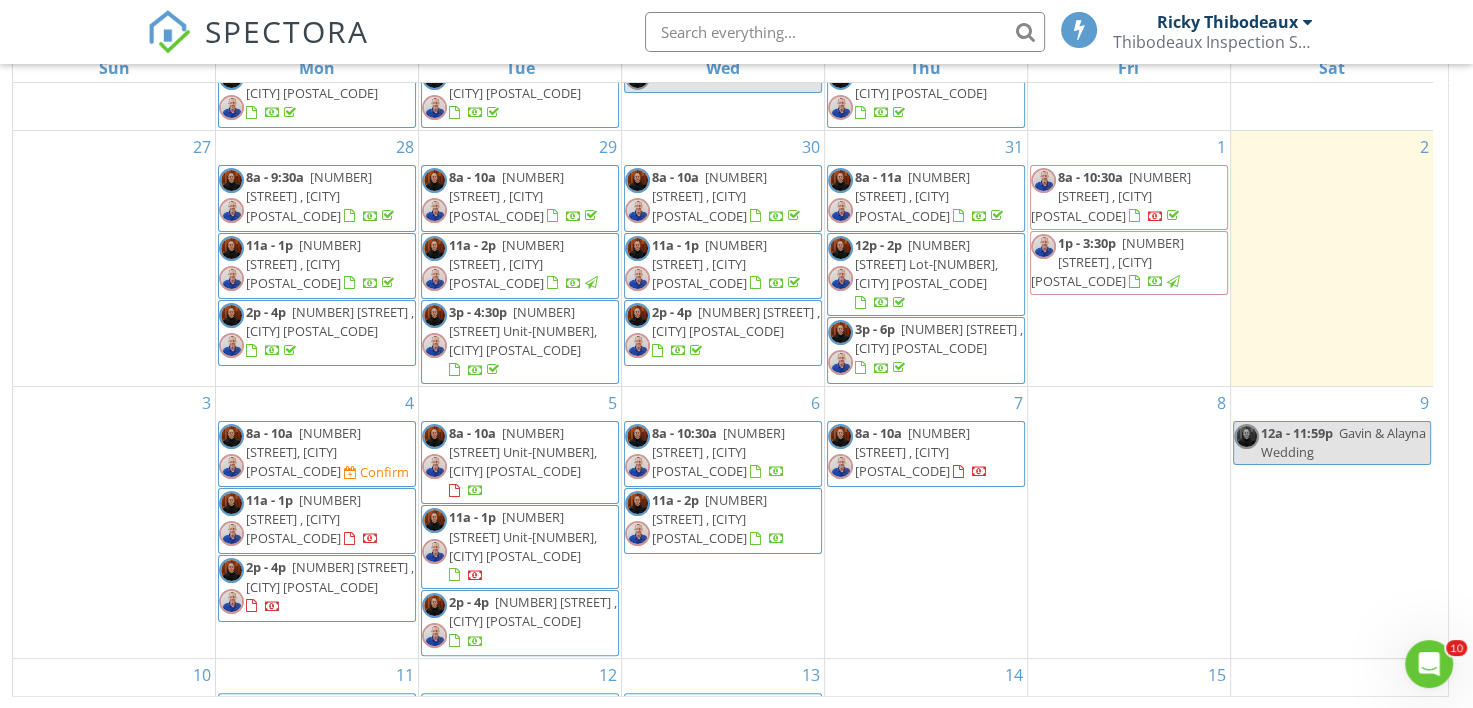 click on "SPECTORA
Ricky Thibodeaux
Thibodeaux Inspection Services, LLC
Role:
Inspector
Dashboard
New Inspection
Inspections
Calendar
Template Editor
Contacts
Automations
Team
Metrics
Payments
Data Exports
Billing
Reporting
Advanced
Settings
What's New
Sign Out" at bounding box center (736, 32) 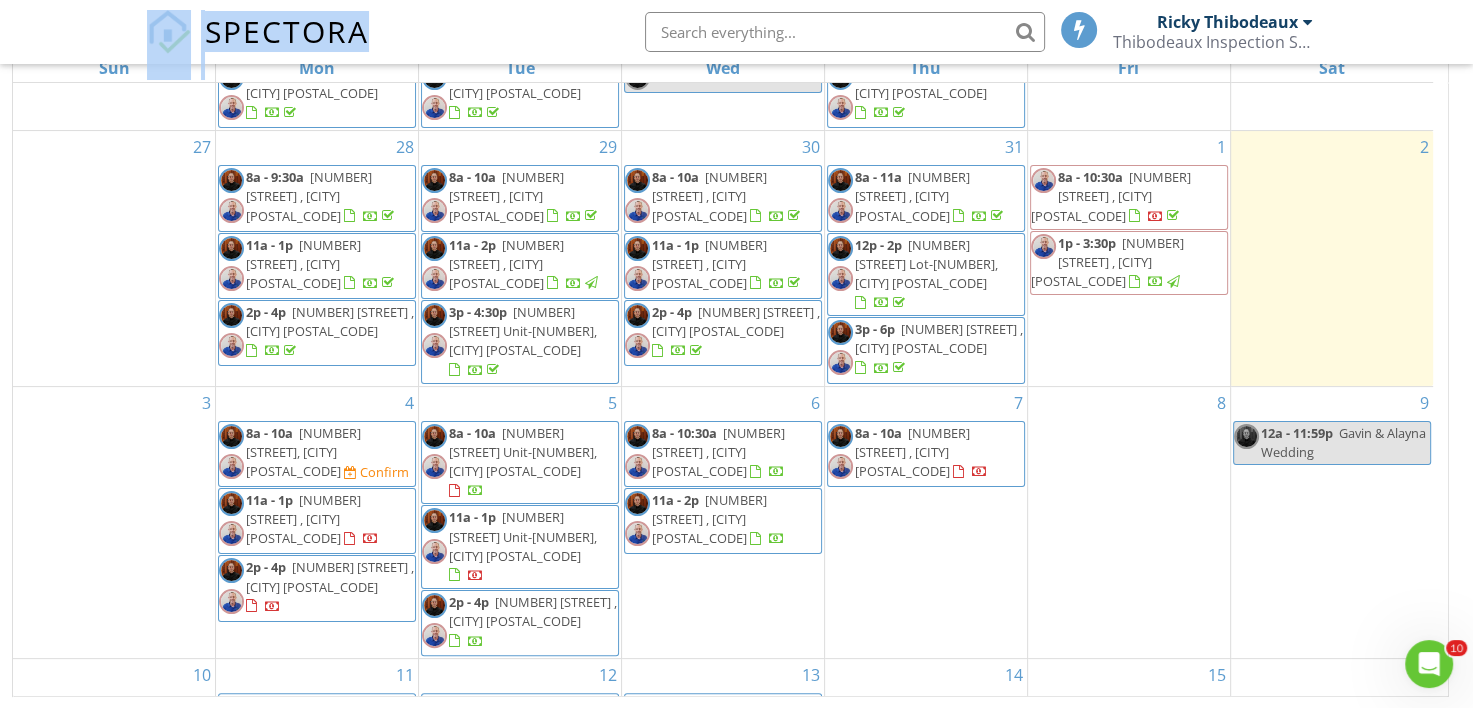 drag, startPoint x: 508, startPoint y: 24, endPoint x: 488, endPoint y: 26, distance: 20.09975 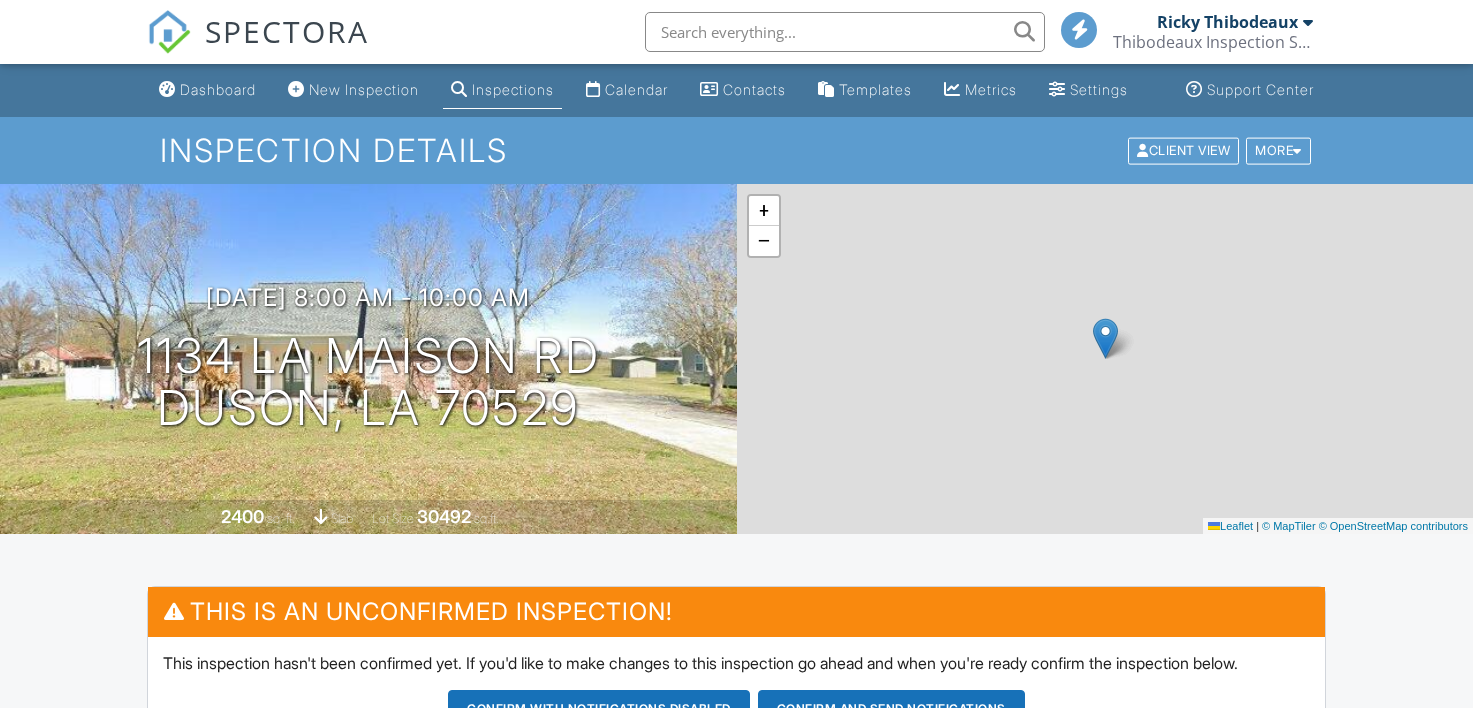 scroll, scrollTop: 0, scrollLeft: 0, axis: both 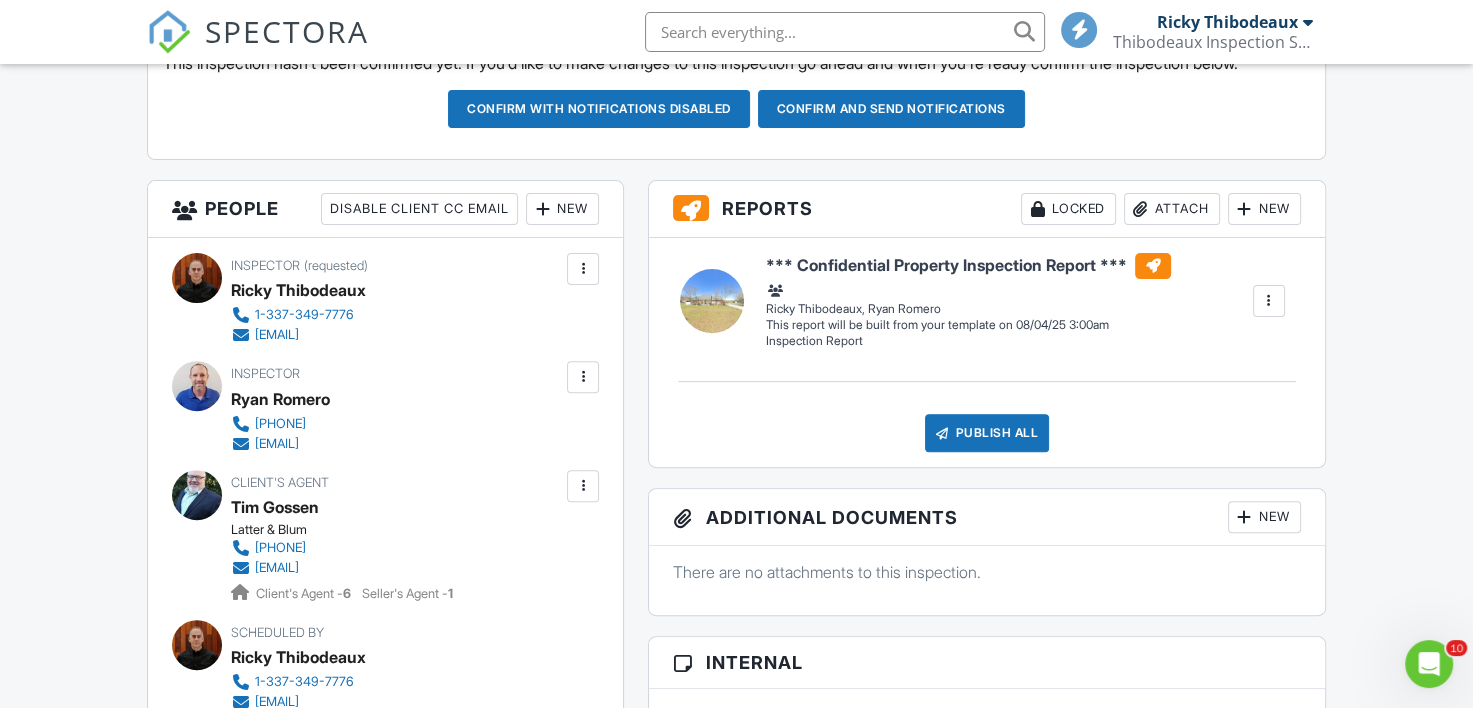 click on "New" at bounding box center (562, 209) 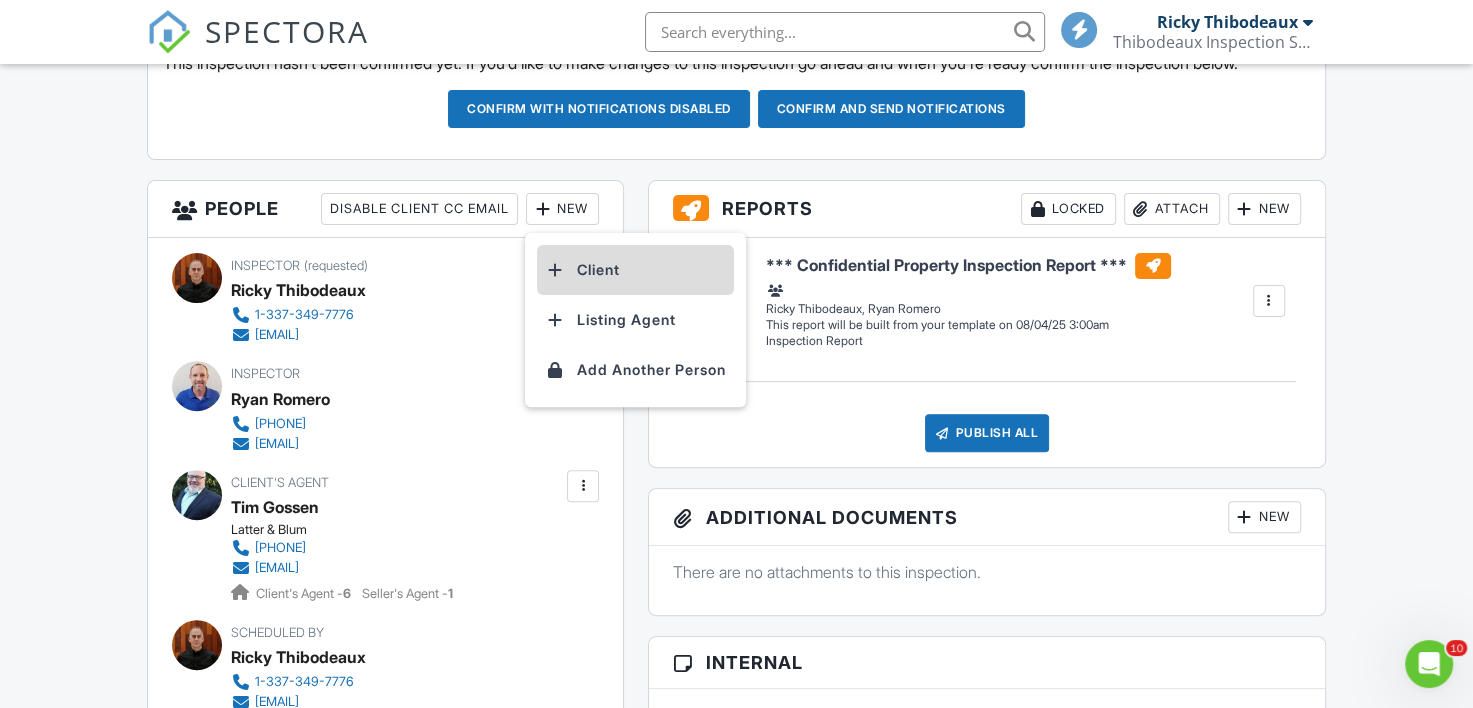 click on "Client" at bounding box center (635, 270) 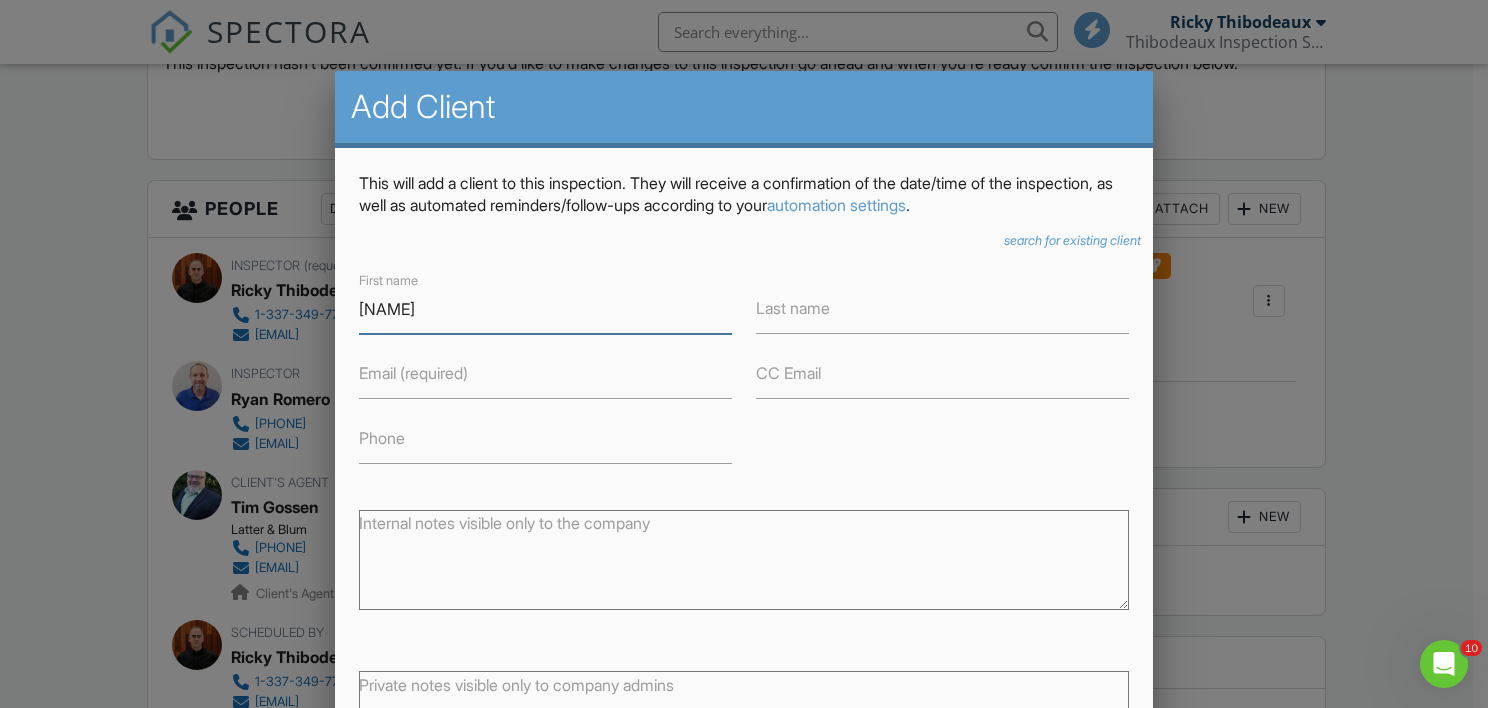 type on "Brandy" 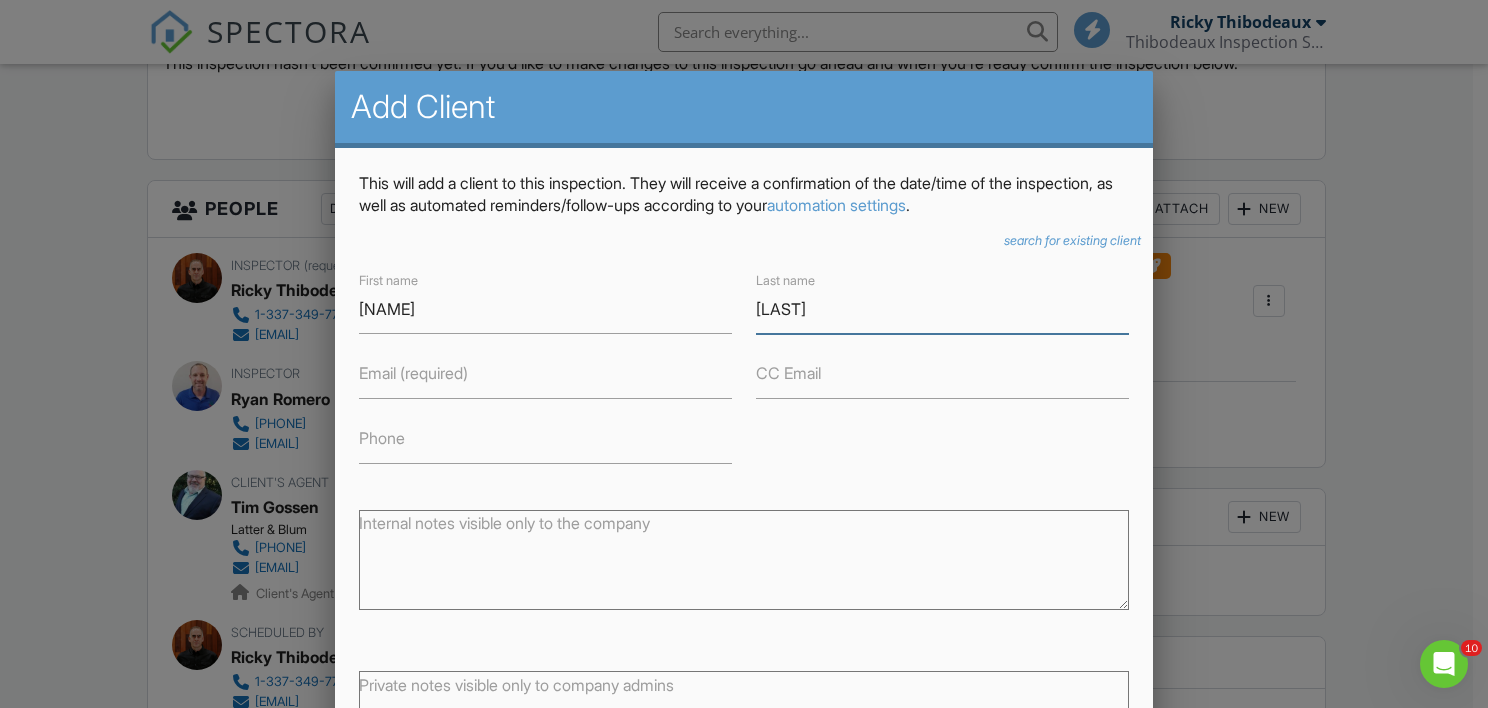 type on "[LAST]" 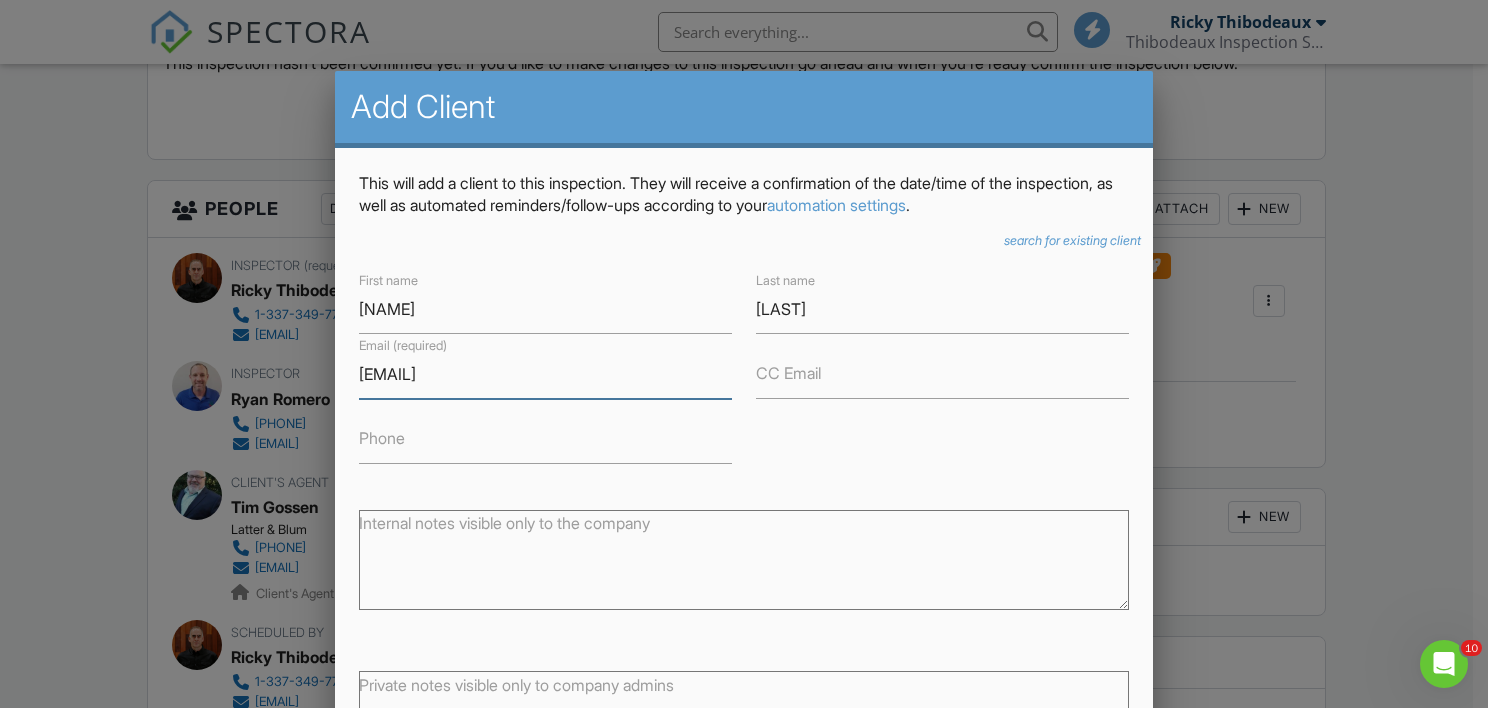 type on "[EMAIL]" 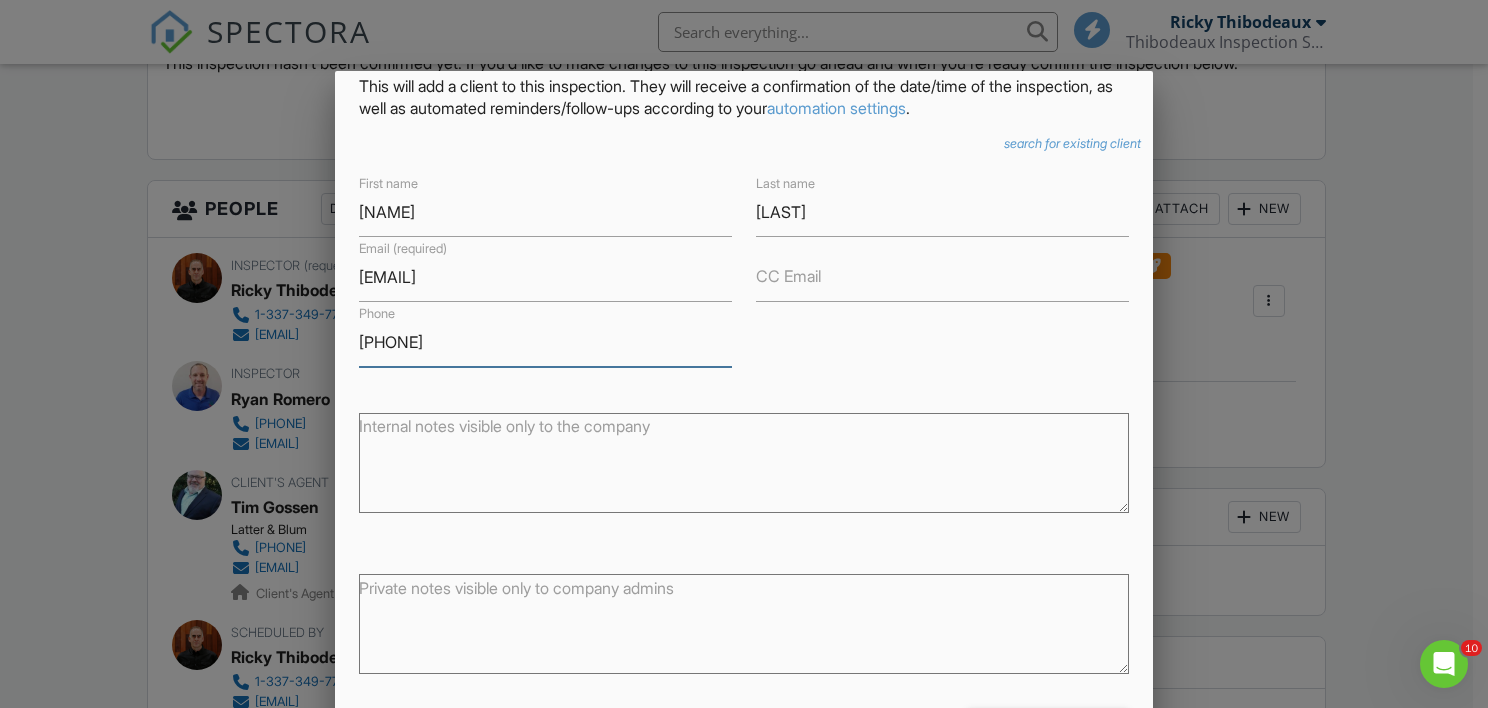 scroll, scrollTop: 135, scrollLeft: 0, axis: vertical 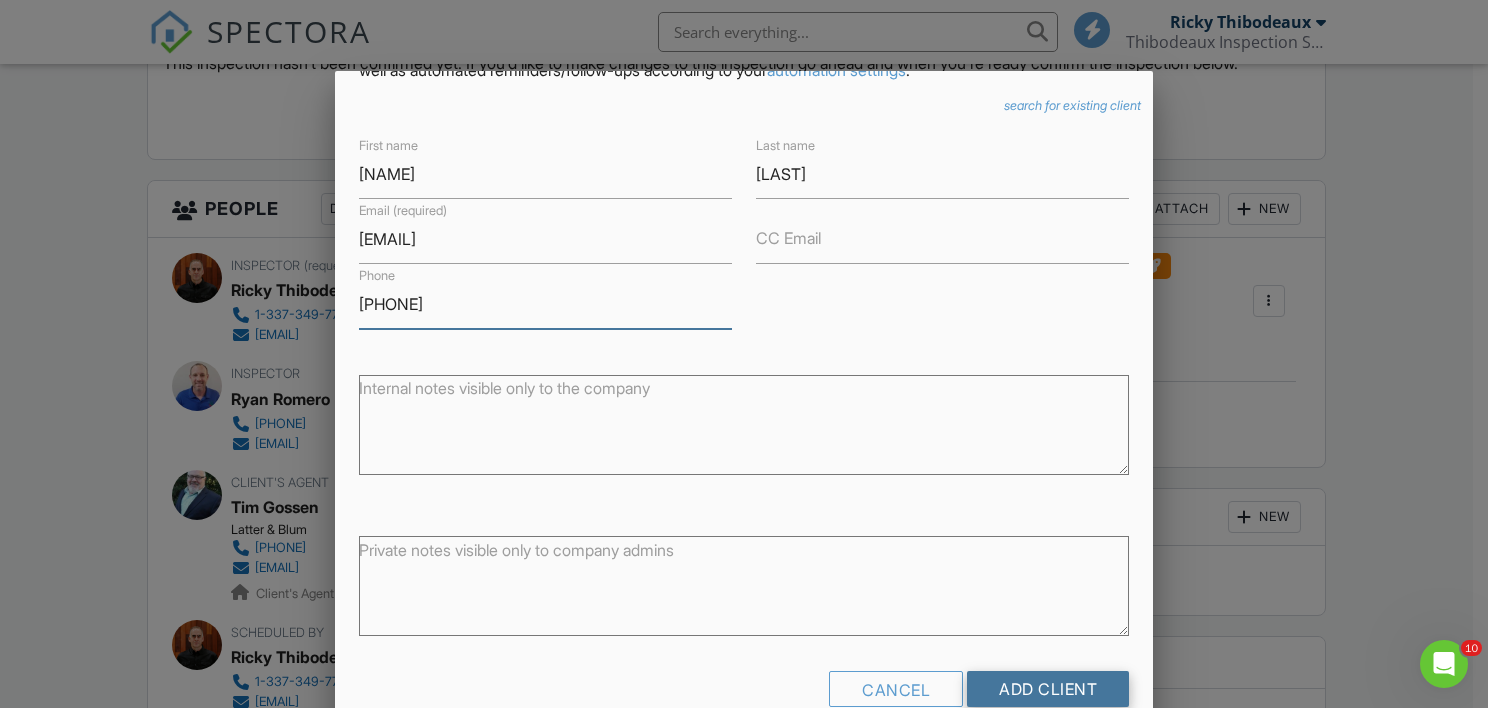 type on "[PHONE]" 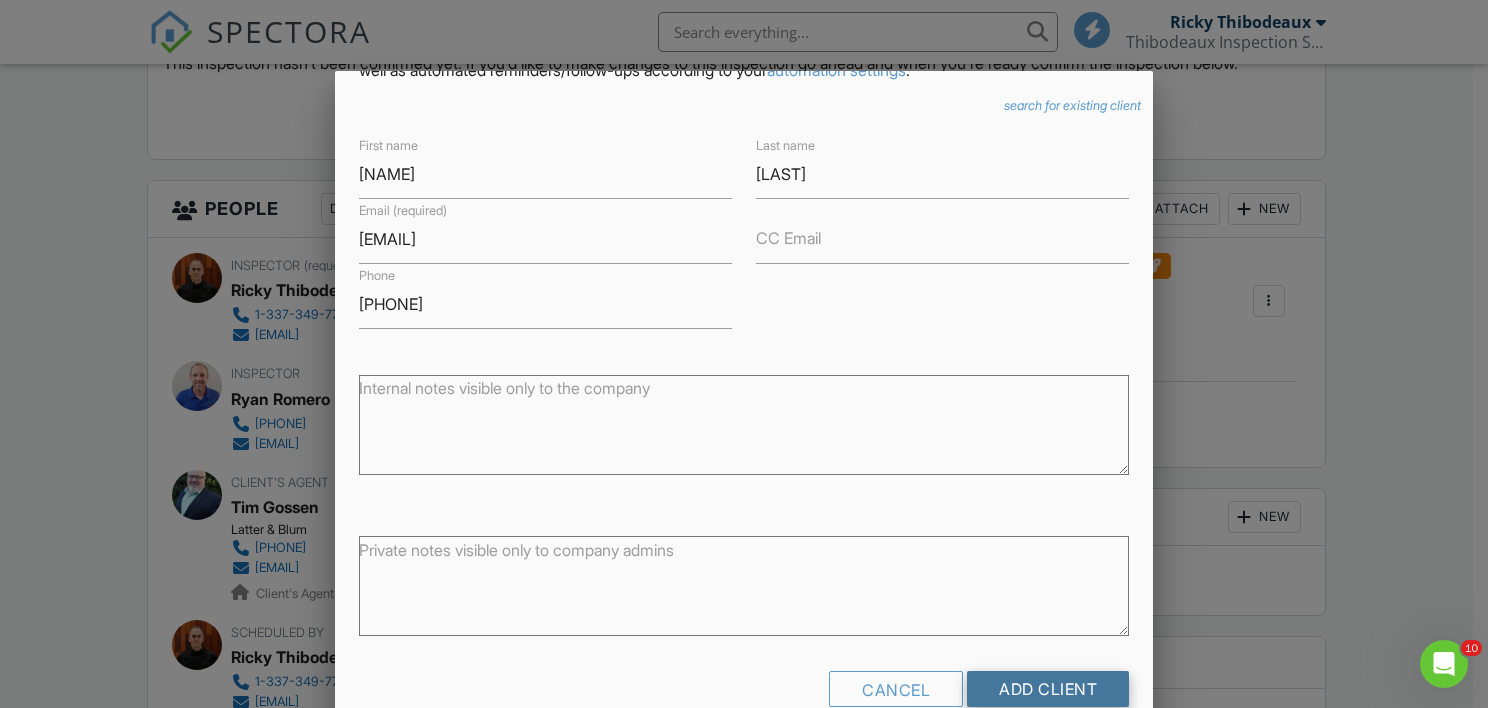 click on "Add Client" at bounding box center (1048, 689) 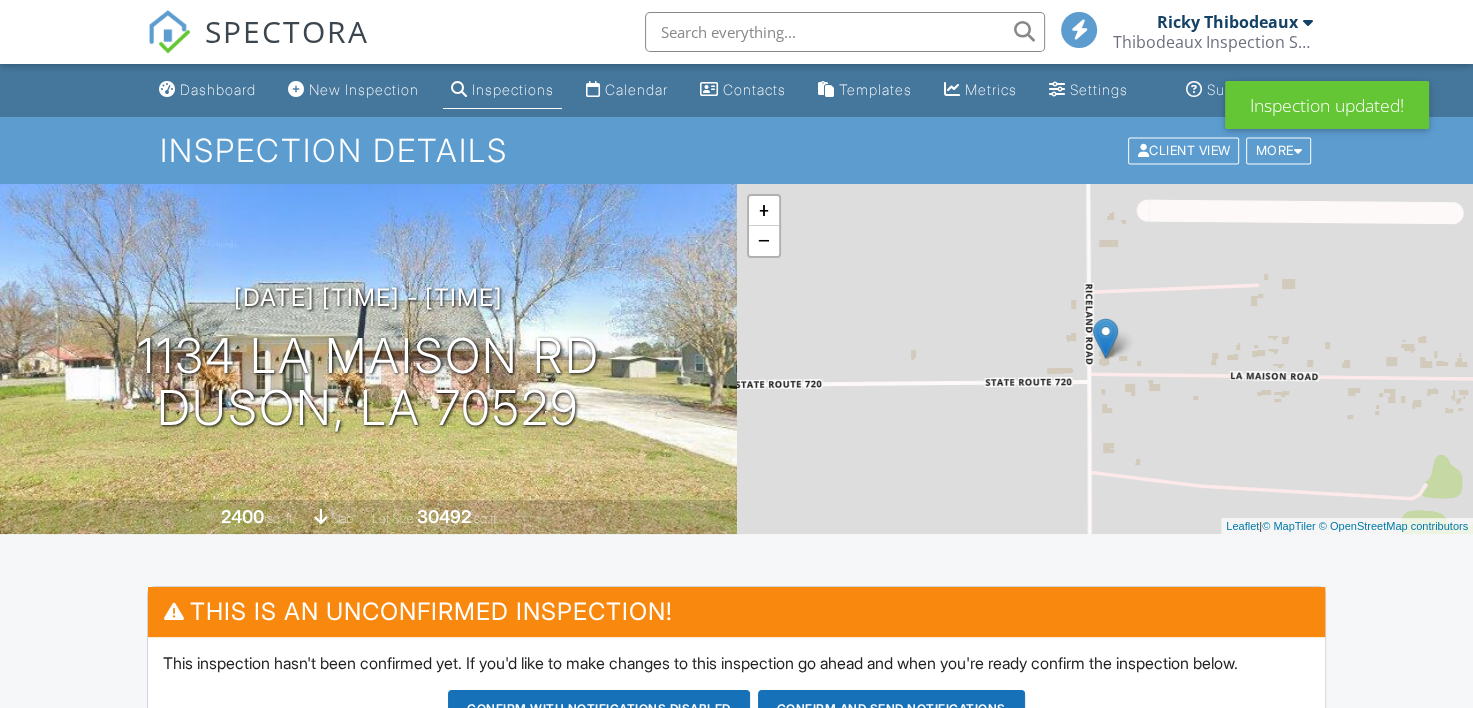 scroll, scrollTop: 166, scrollLeft: 0, axis: vertical 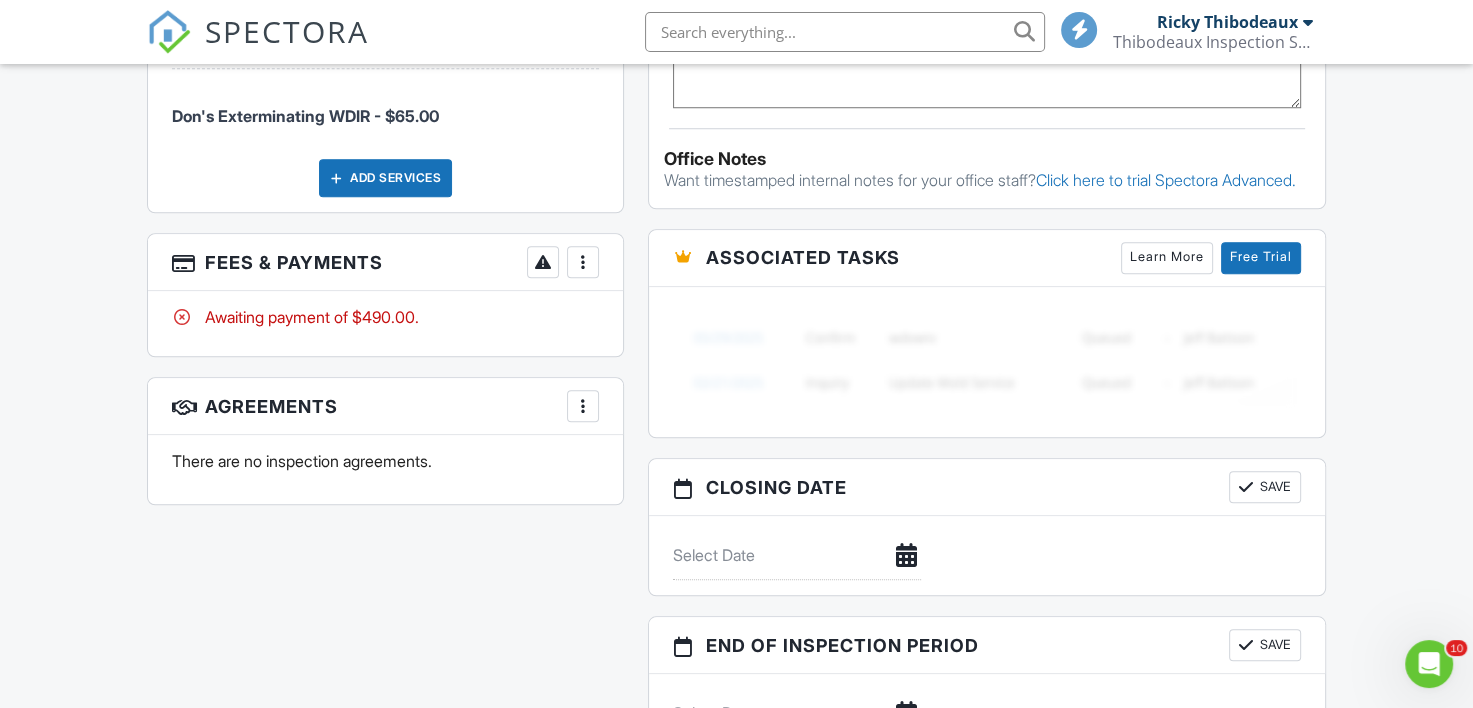 click at bounding box center [583, 406] 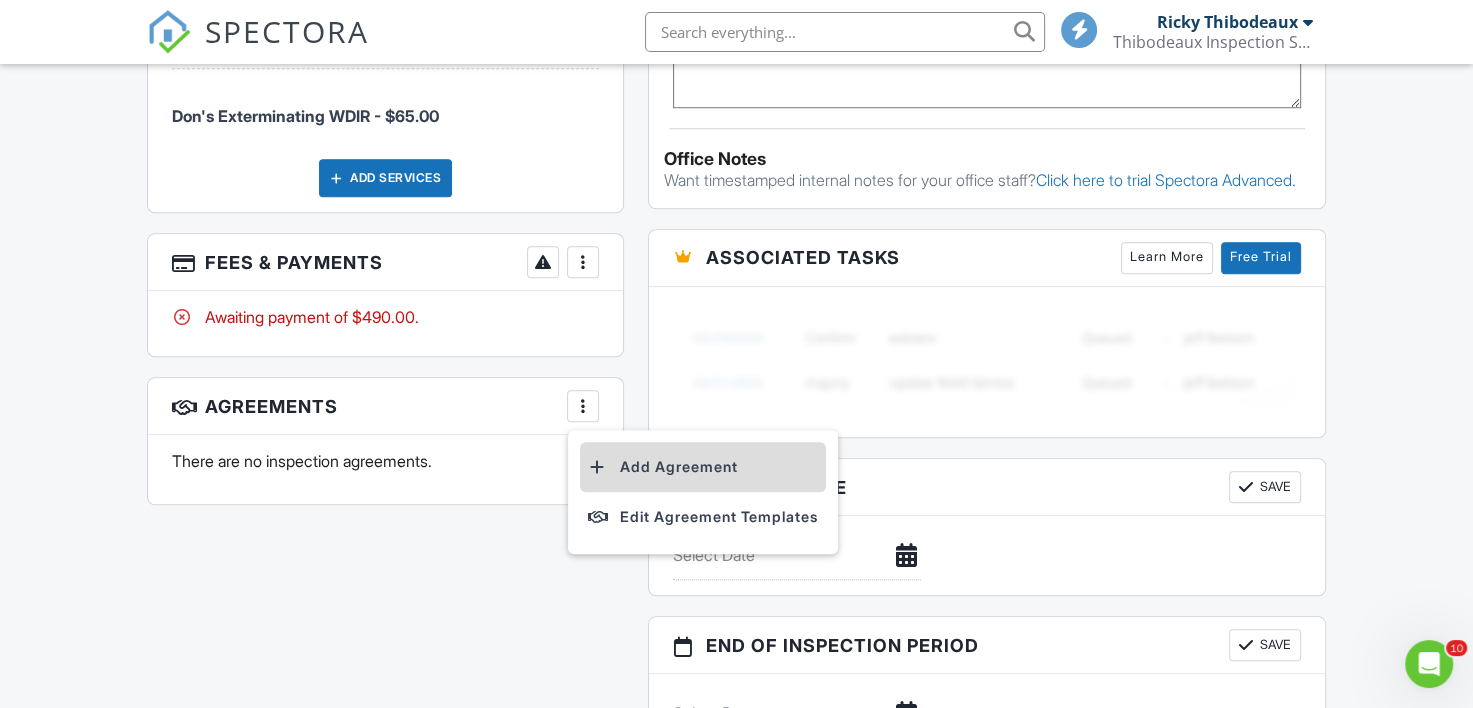 click on "Add Agreement" at bounding box center [703, 467] 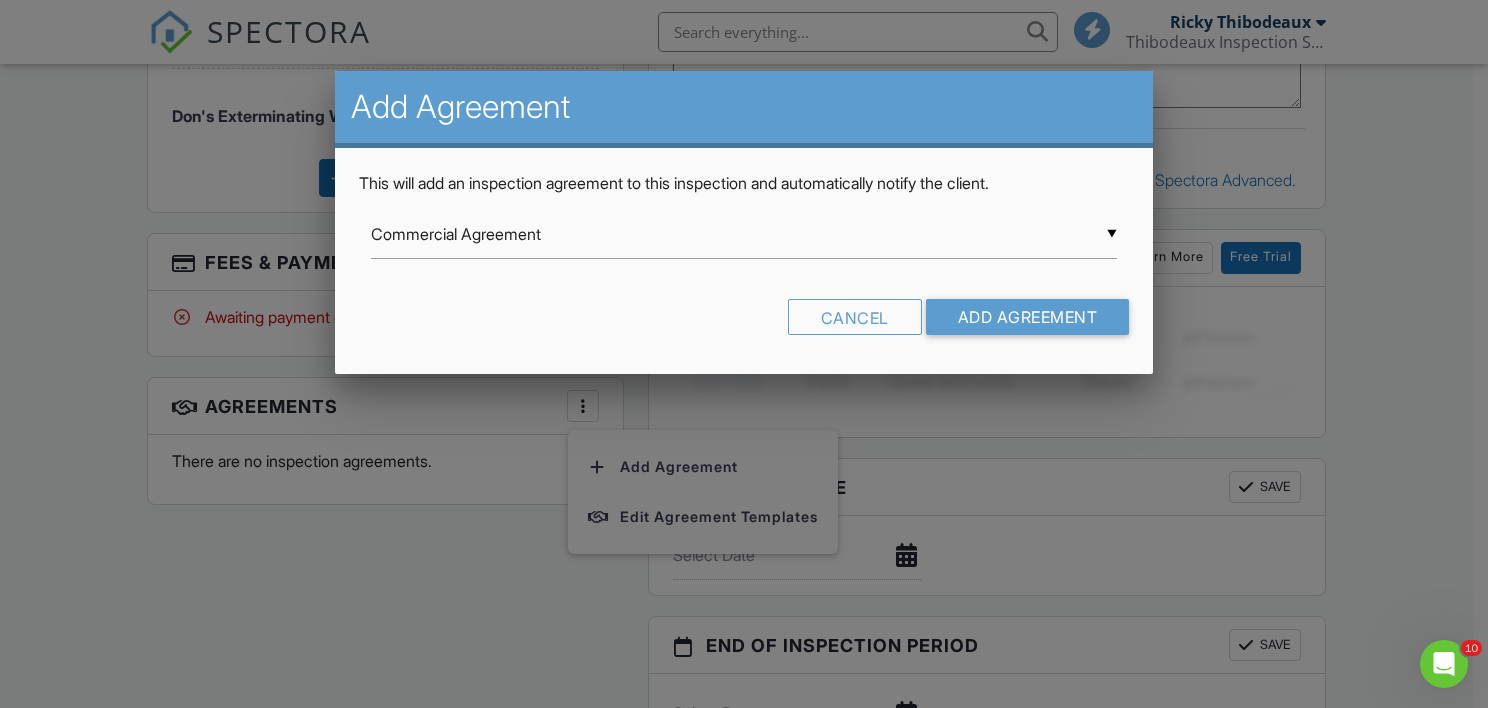 click on "▼ Commercial Agreement Commercial Agreement Inspection Agreement LA Standards of Practice Inspection Agreement w/out WDIR 4-Point Agreement Re-Inspection Agreement Commercial Agreement
Inspection Agreement
LA Standards of Practice
Inspection Agreement w/out WDIR
4-Point Agreement
Re-Inspection Agreement" at bounding box center (744, 234) 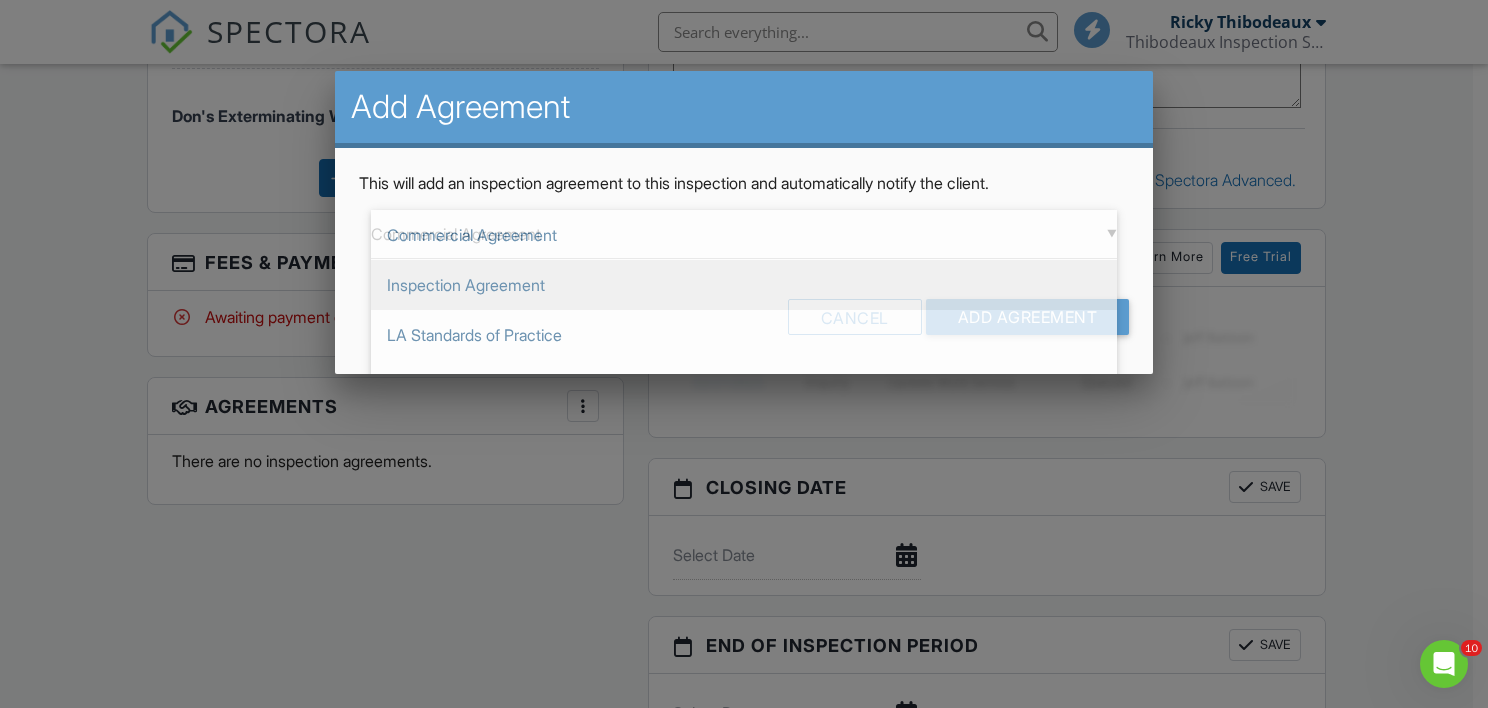 click on "Inspection Agreement" at bounding box center [744, 285] 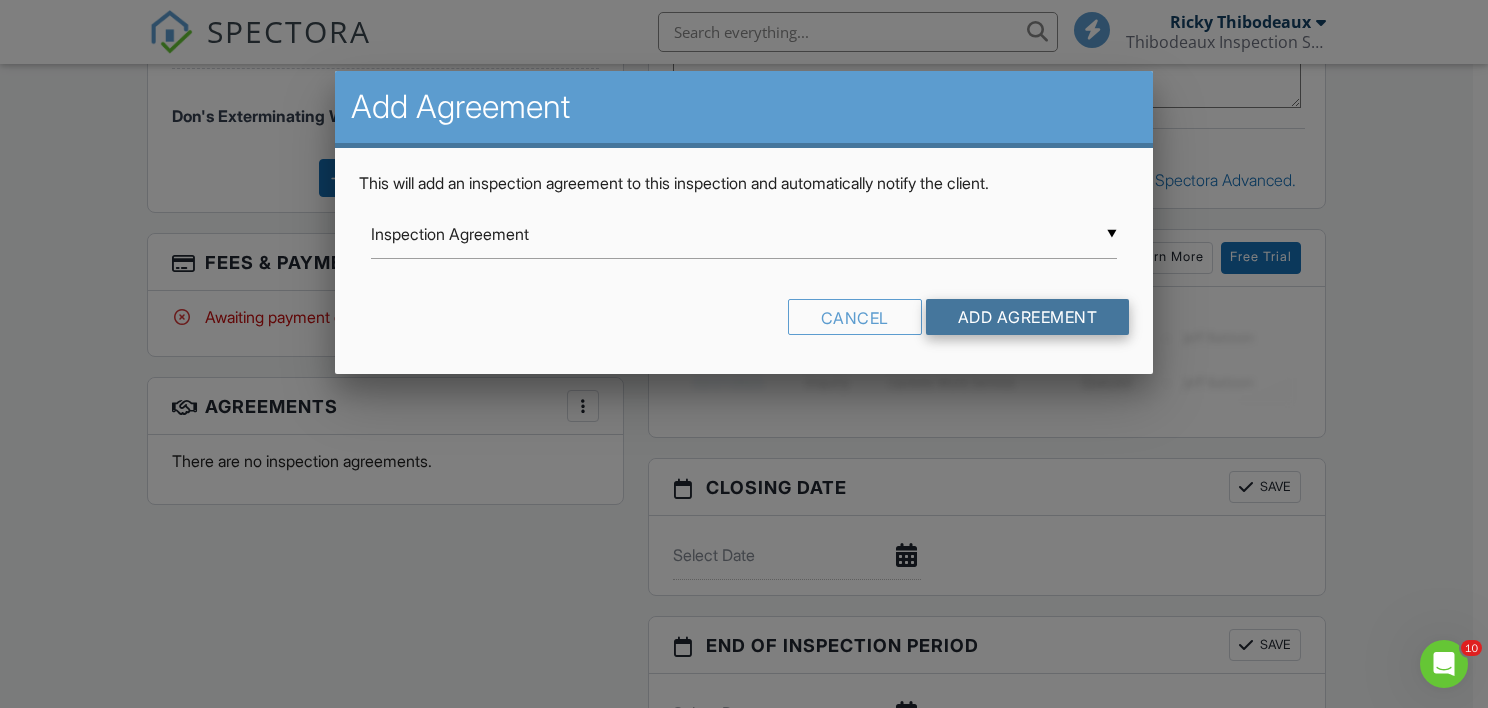 click on "Add Agreement" at bounding box center (1028, 317) 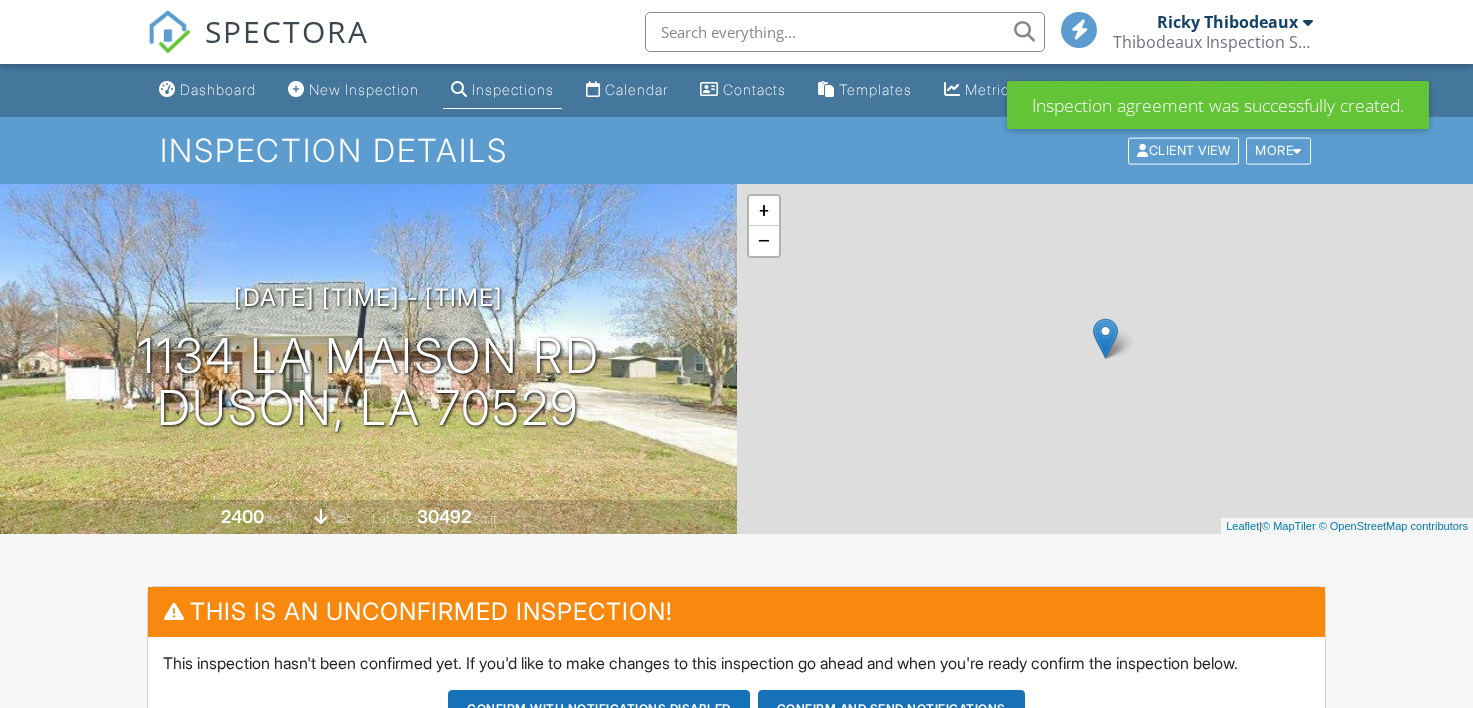 scroll, scrollTop: 0, scrollLeft: 0, axis: both 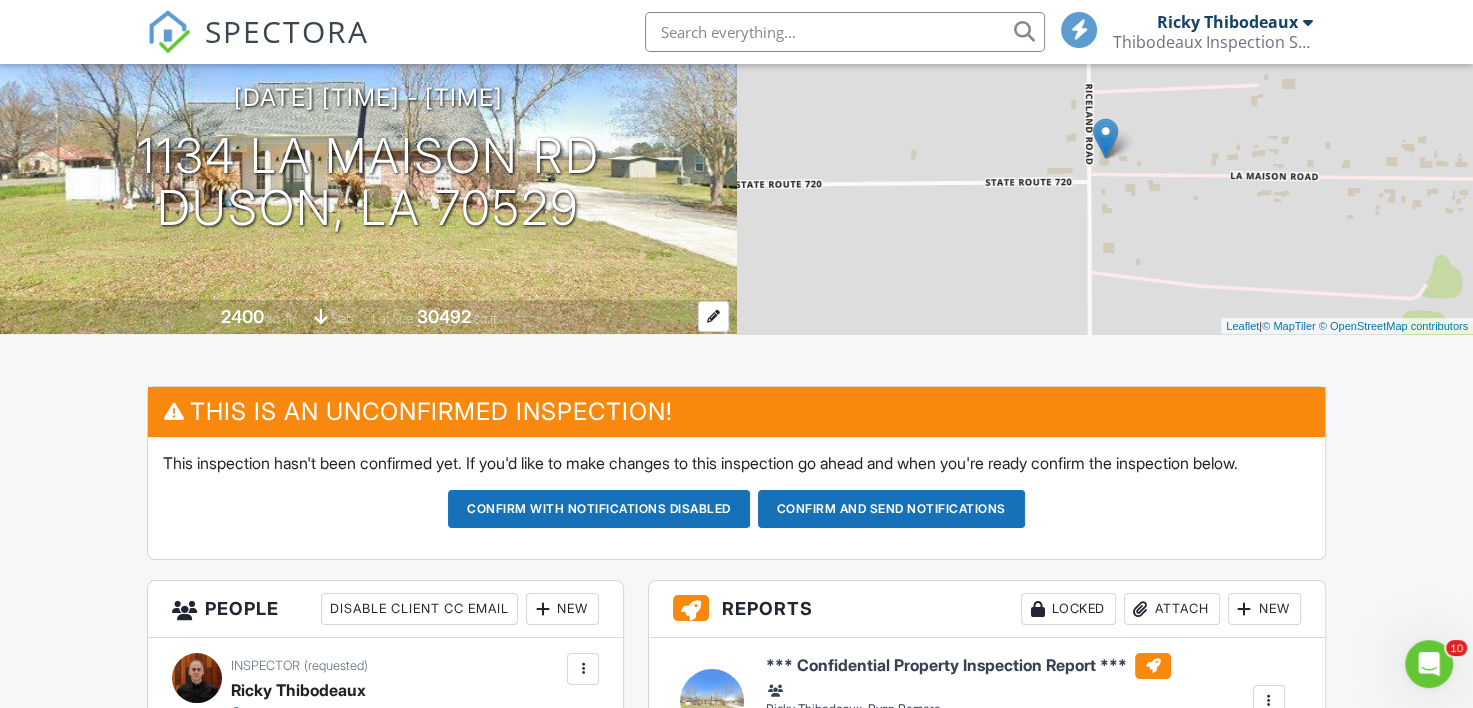 click on "2400
sq. ft.
slab
Lot Size
30492
sq.ft." at bounding box center (368, 317) 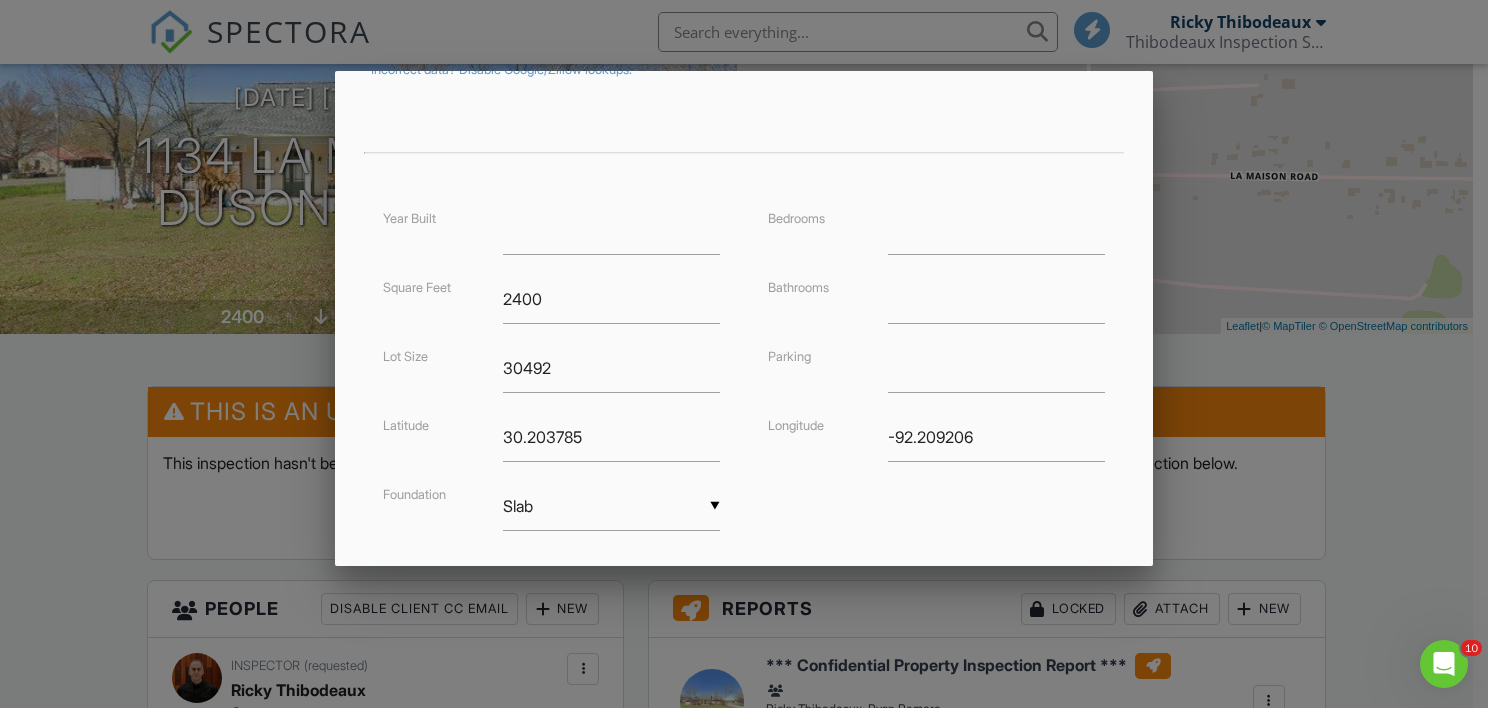scroll, scrollTop: 400, scrollLeft: 0, axis: vertical 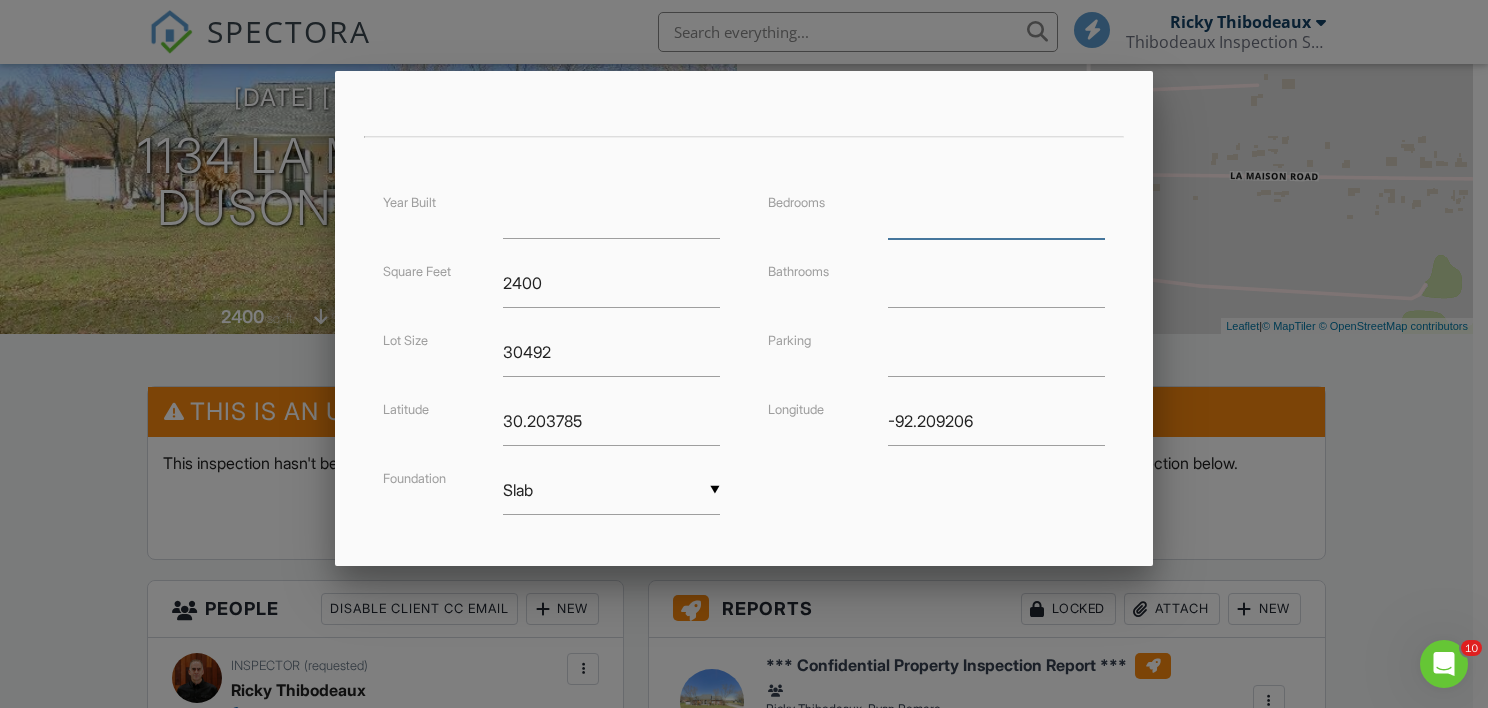 click at bounding box center (996, 214) 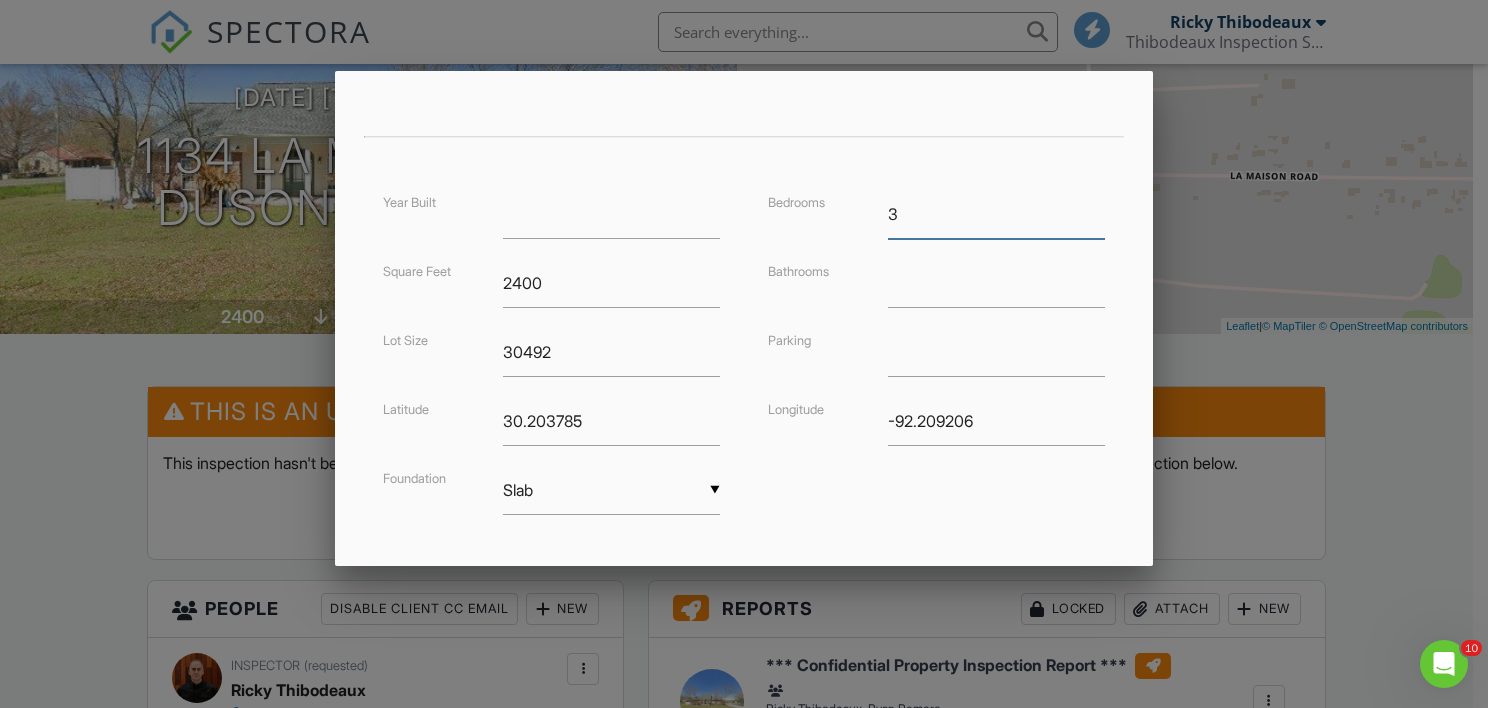 type on "3" 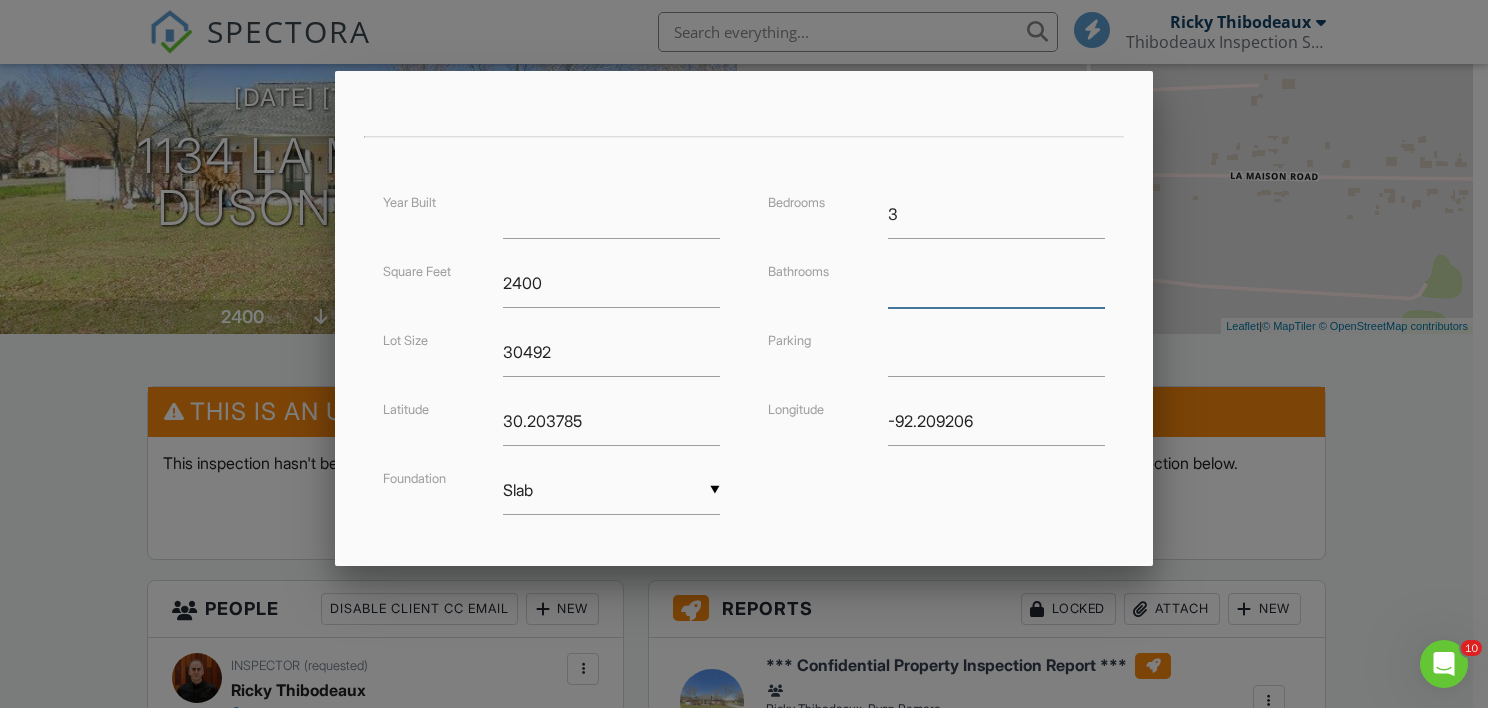 drag, startPoint x: 911, startPoint y: 280, endPoint x: 911, endPoint y: 303, distance: 23 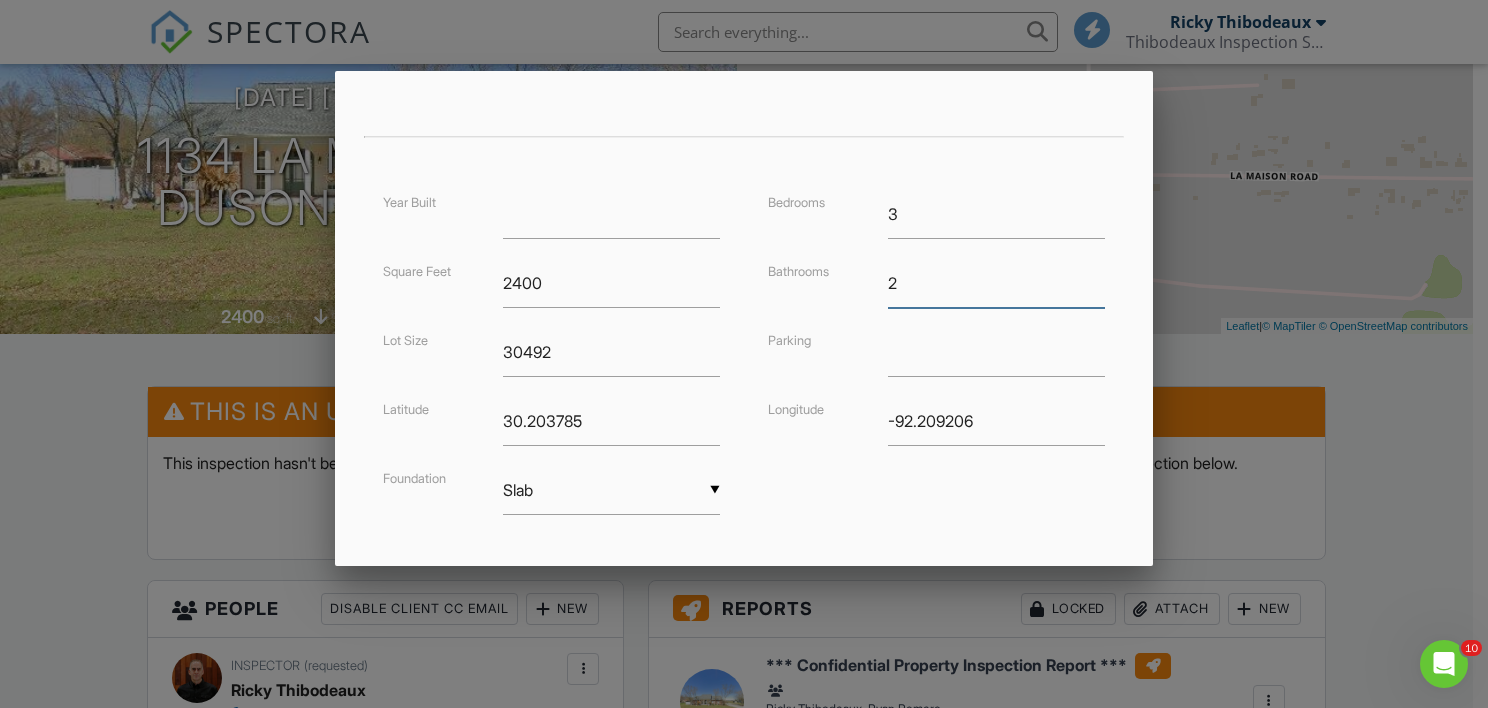 type on "2" 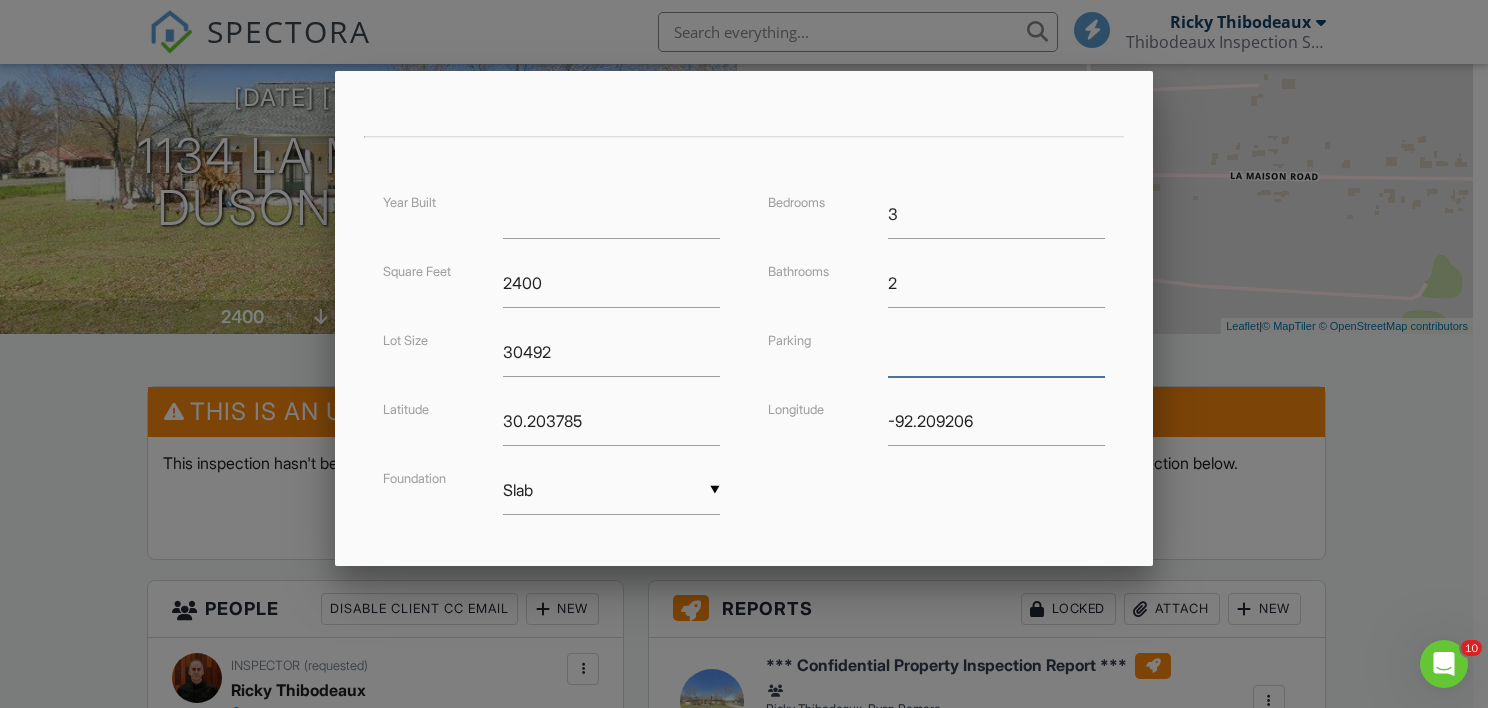 click at bounding box center [996, 352] 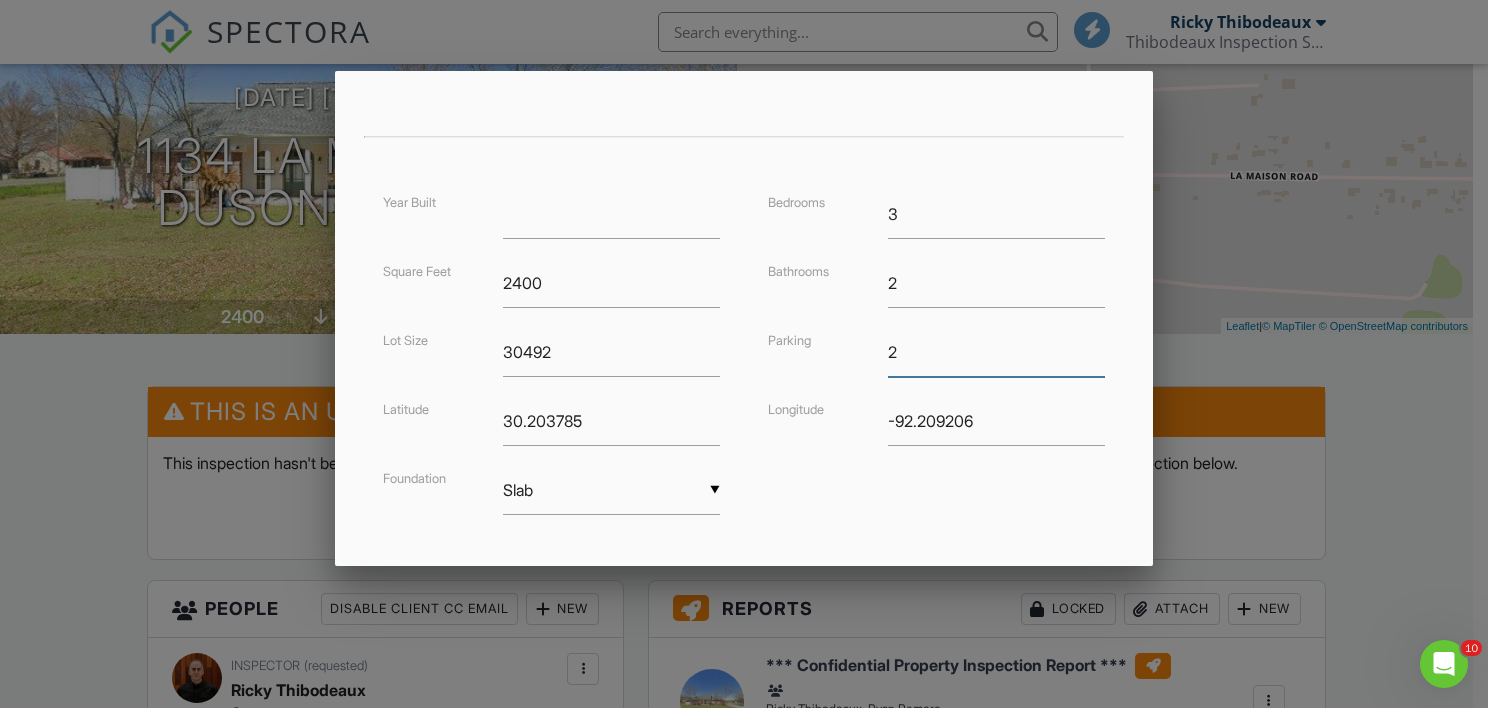 type on "2" 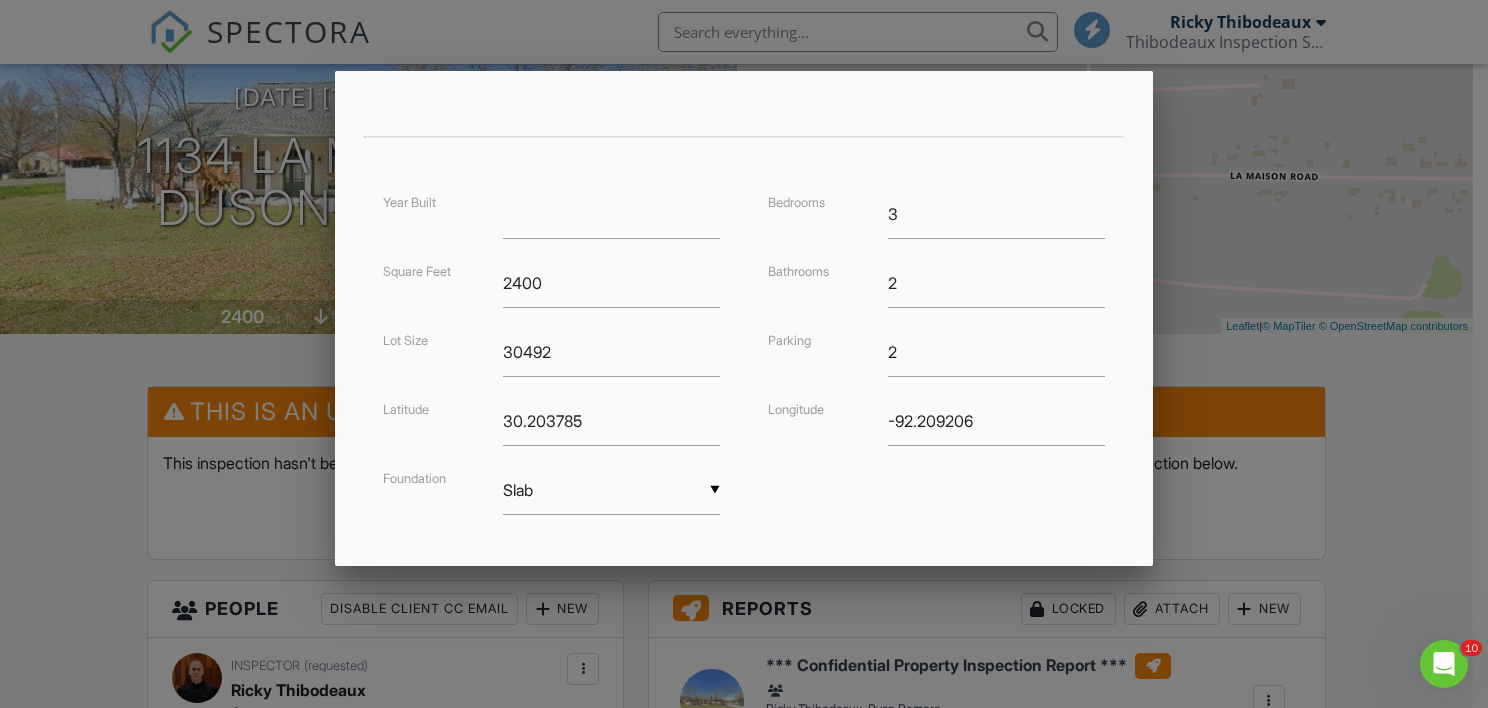 click on "Year Built
Square Feet
2400
Lot Size
30492
Latitude
30.203785
Foundation
▼ Slab Basement Slab Crawlspace
Basement
Slab
Crawlspace
Bedrooms
3
Bathrooms
2
Parking
2
Longitude
-92.209206" at bounding box center [744, 372] 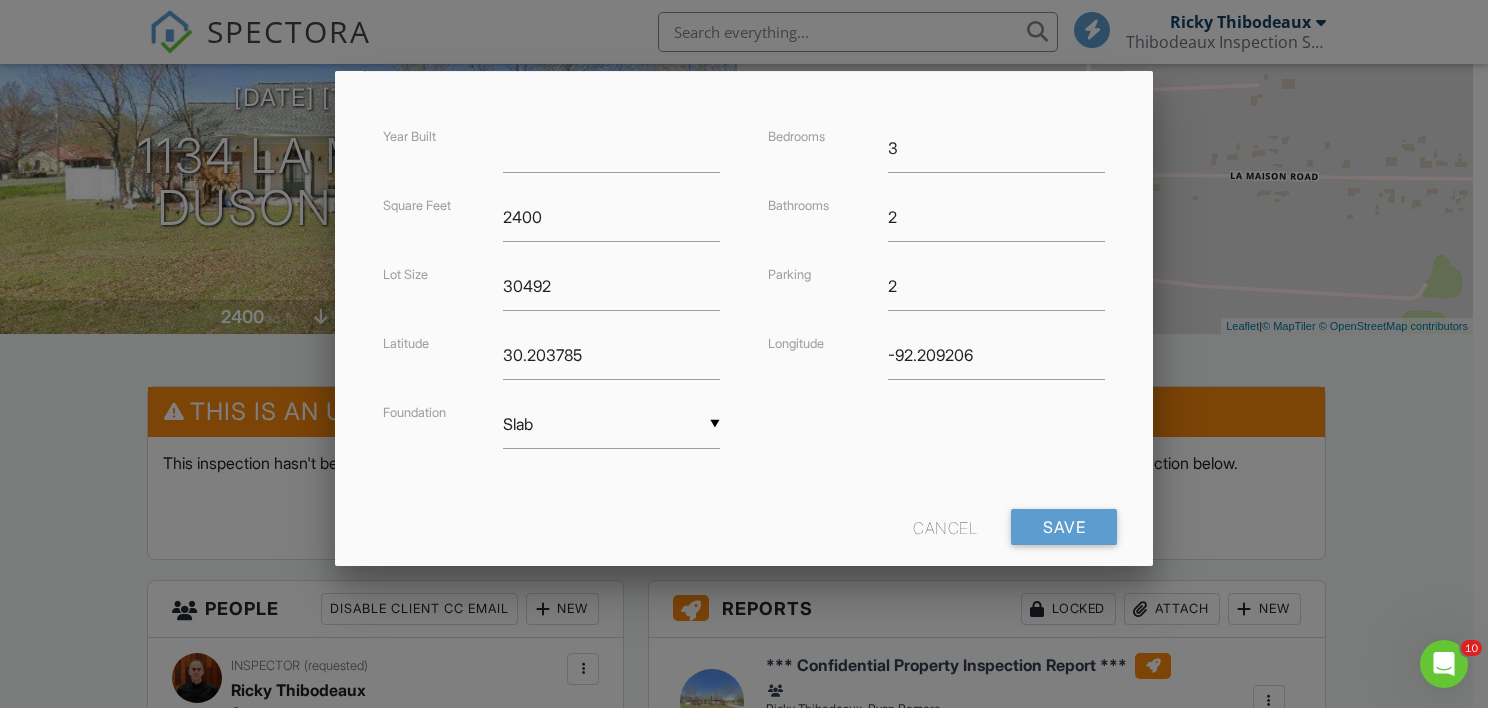 scroll, scrollTop: 501, scrollLeft: 0, axis: vertical 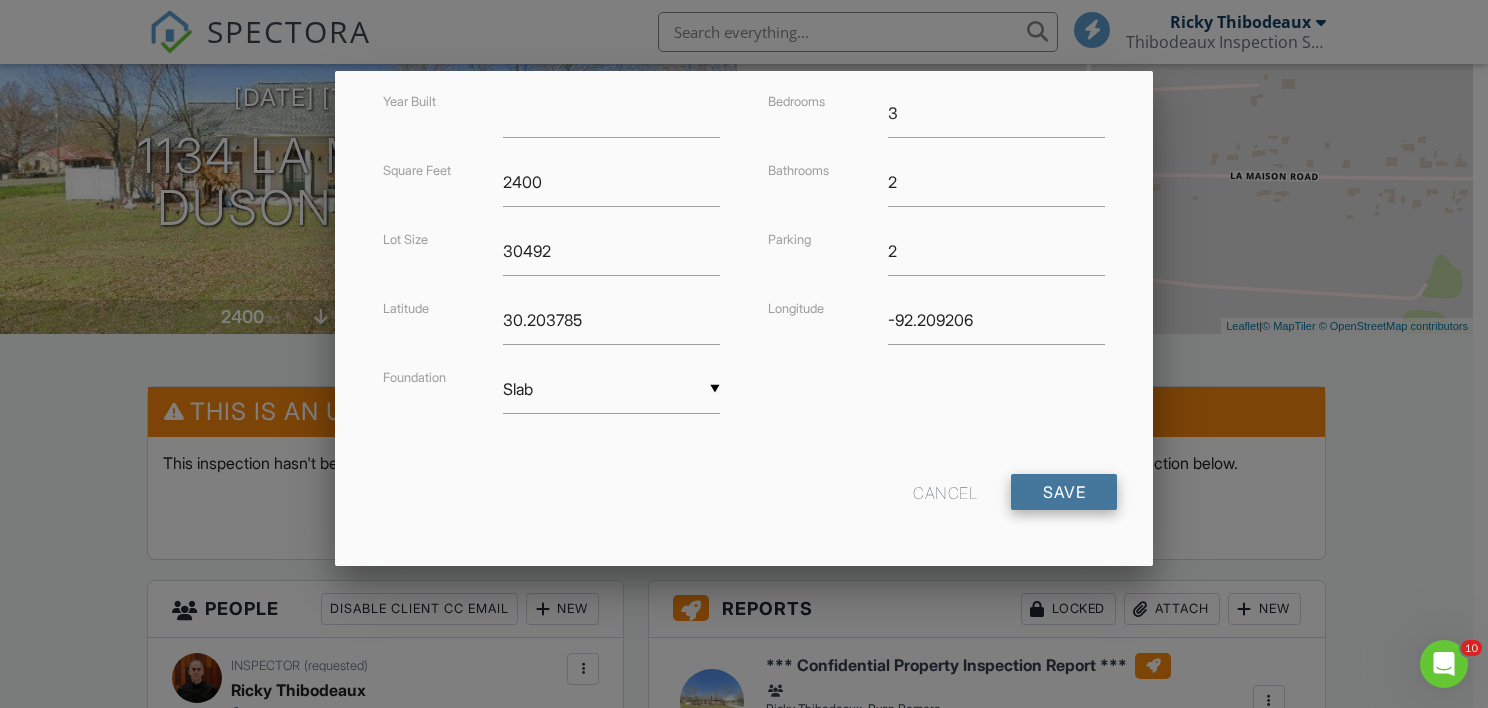 click on "Save" at bounding box center (1064, 492) 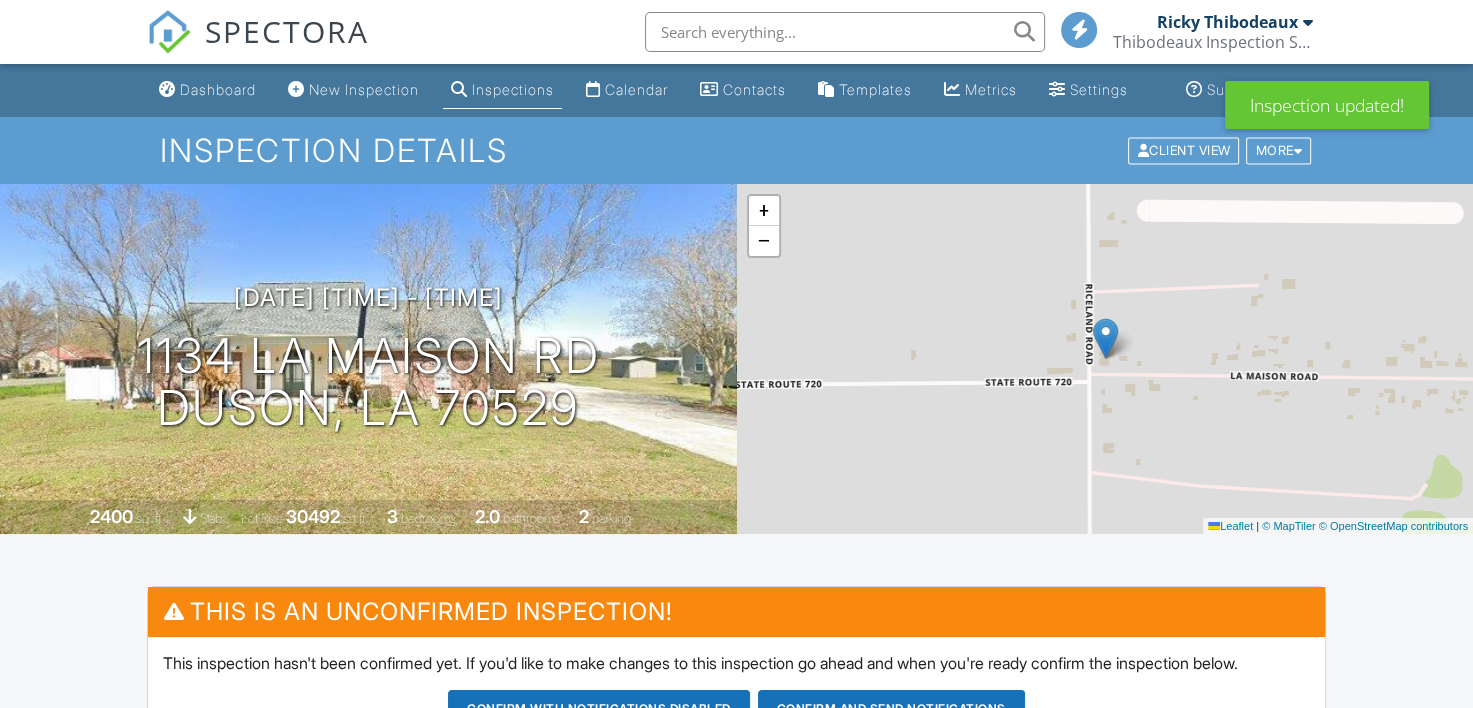 scroll, scrollTop: 187, scrollLeft: 0, axis: vertical 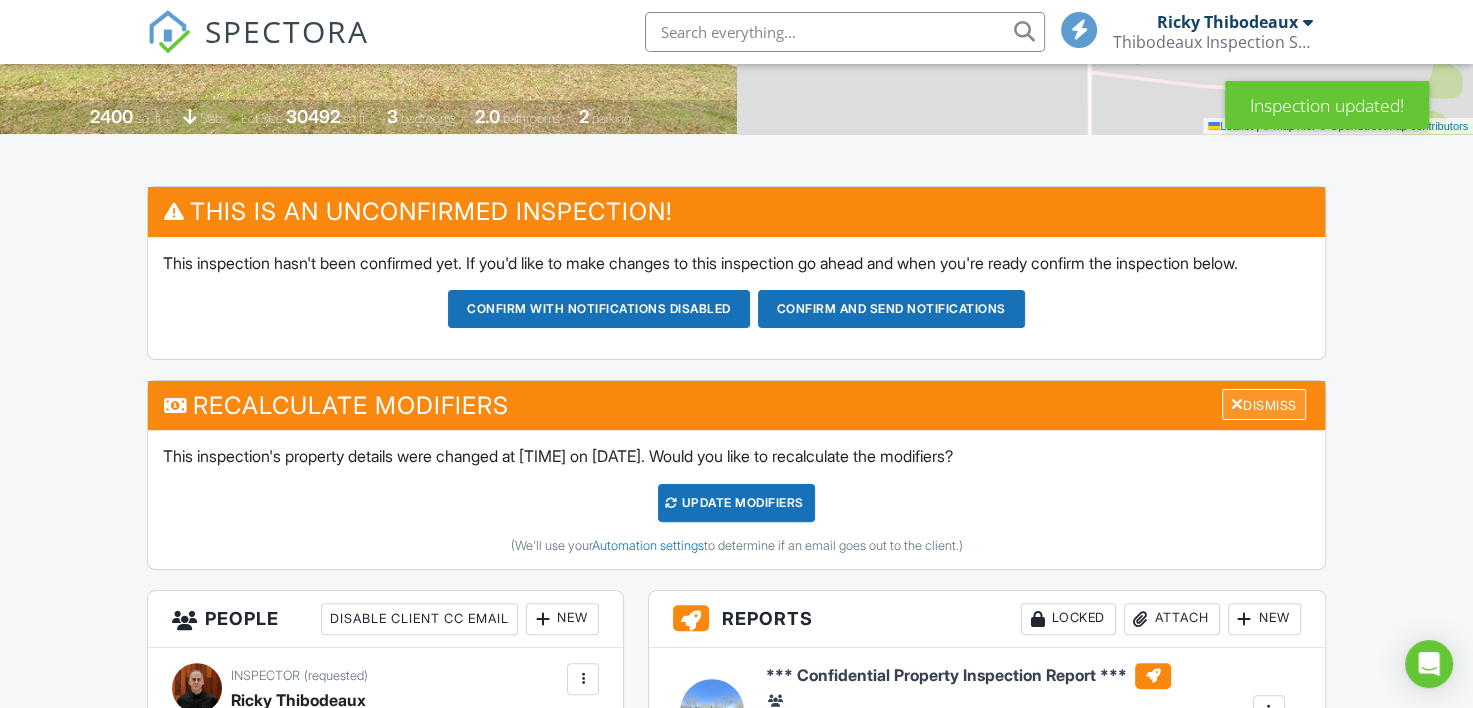 click on "Dismiss" at bounding box center [1264, 404] 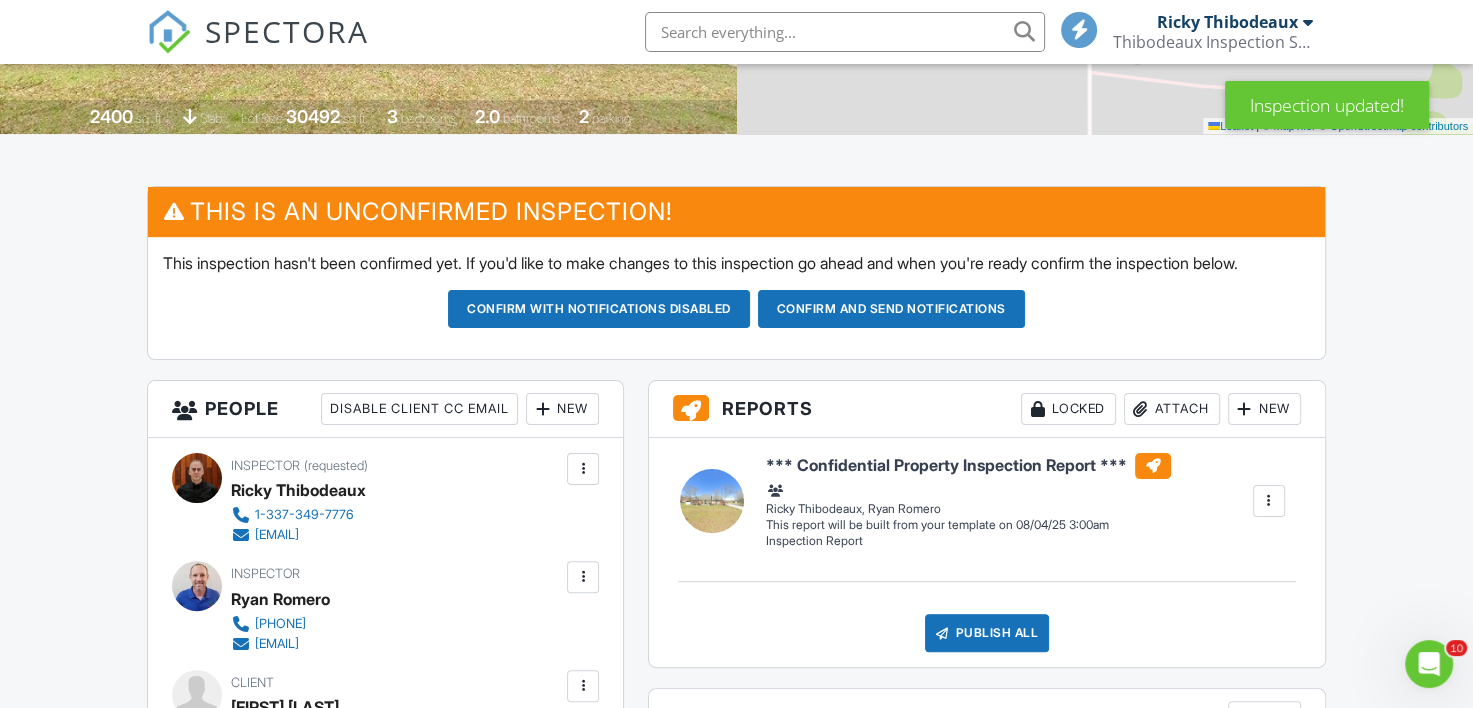 scroll, scrollTop: 0, scrollLeft: 0, axis: both 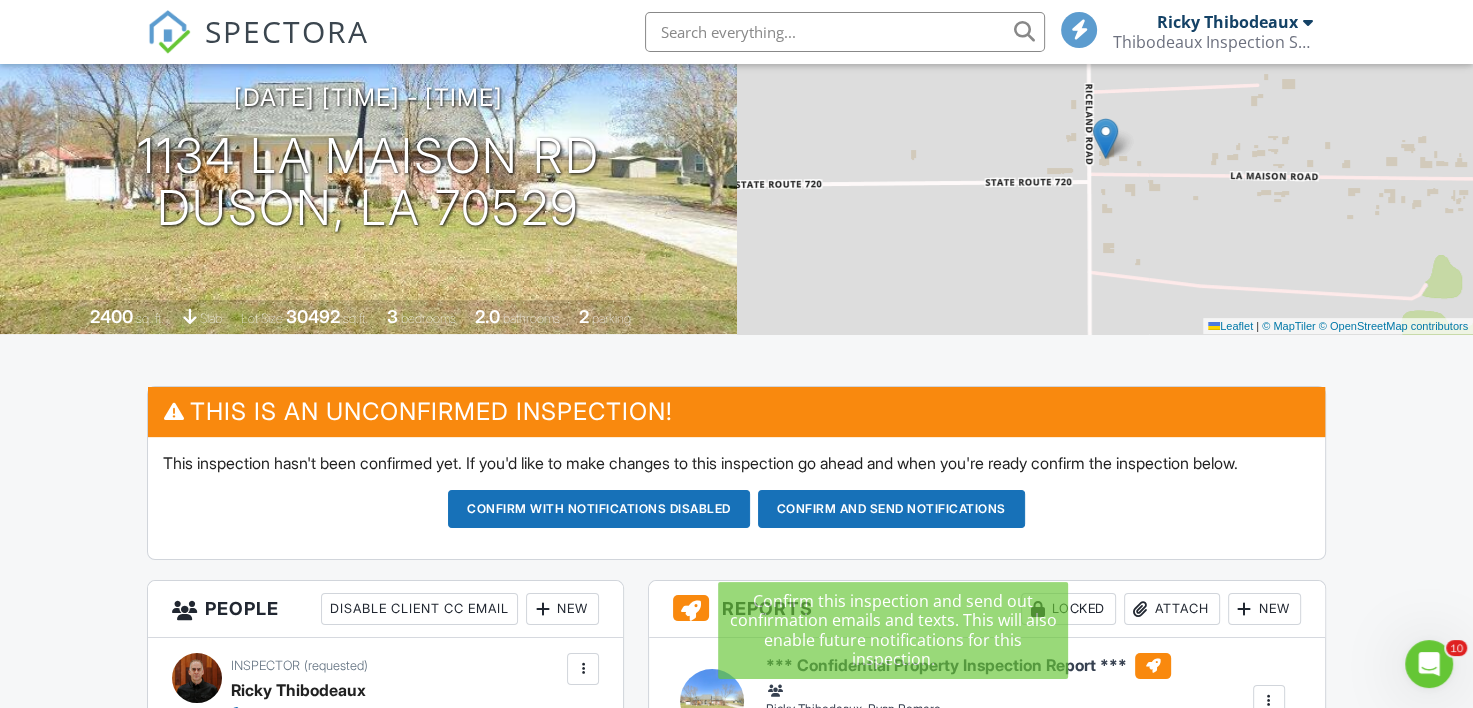 click on "Confirm and send notifications" at bounding box center (599, 509) 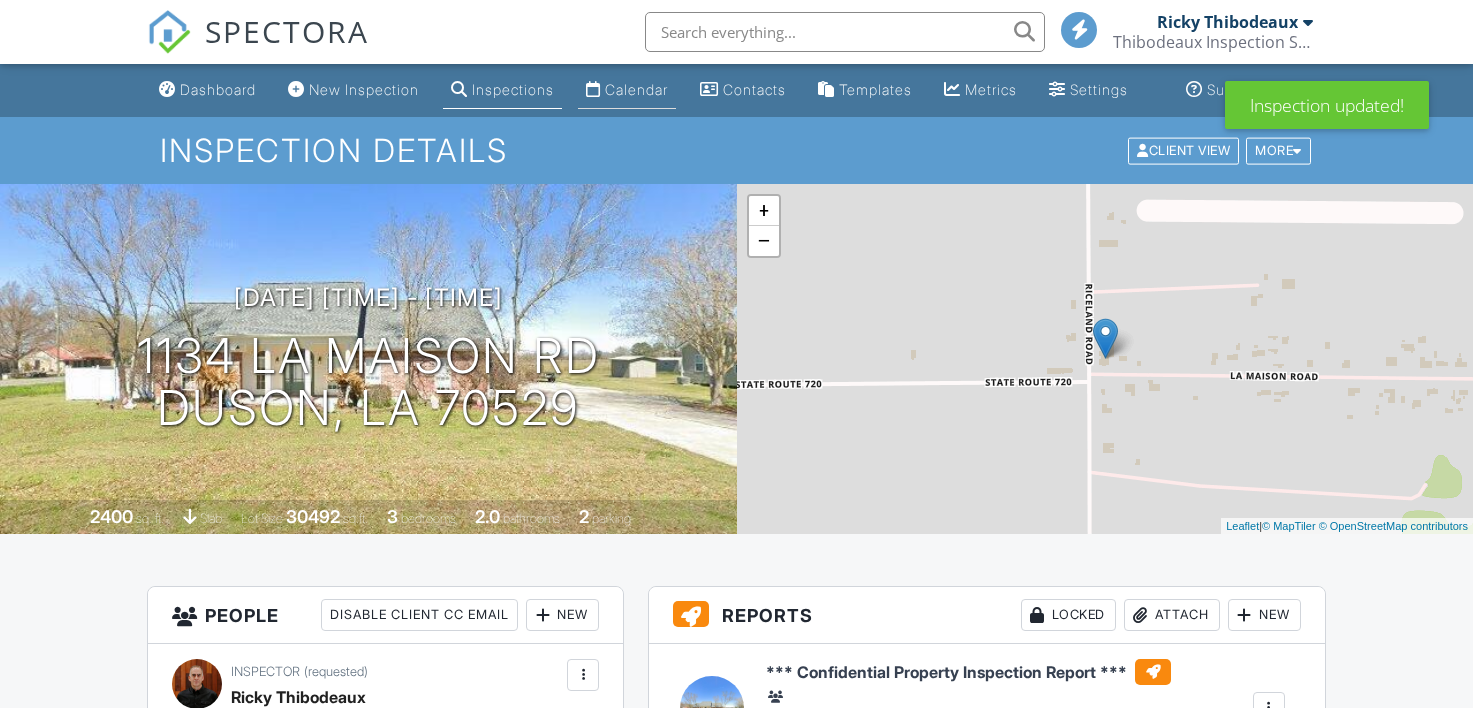 scroll, scrollTop: 0, scrollLeft: 0, axis: both 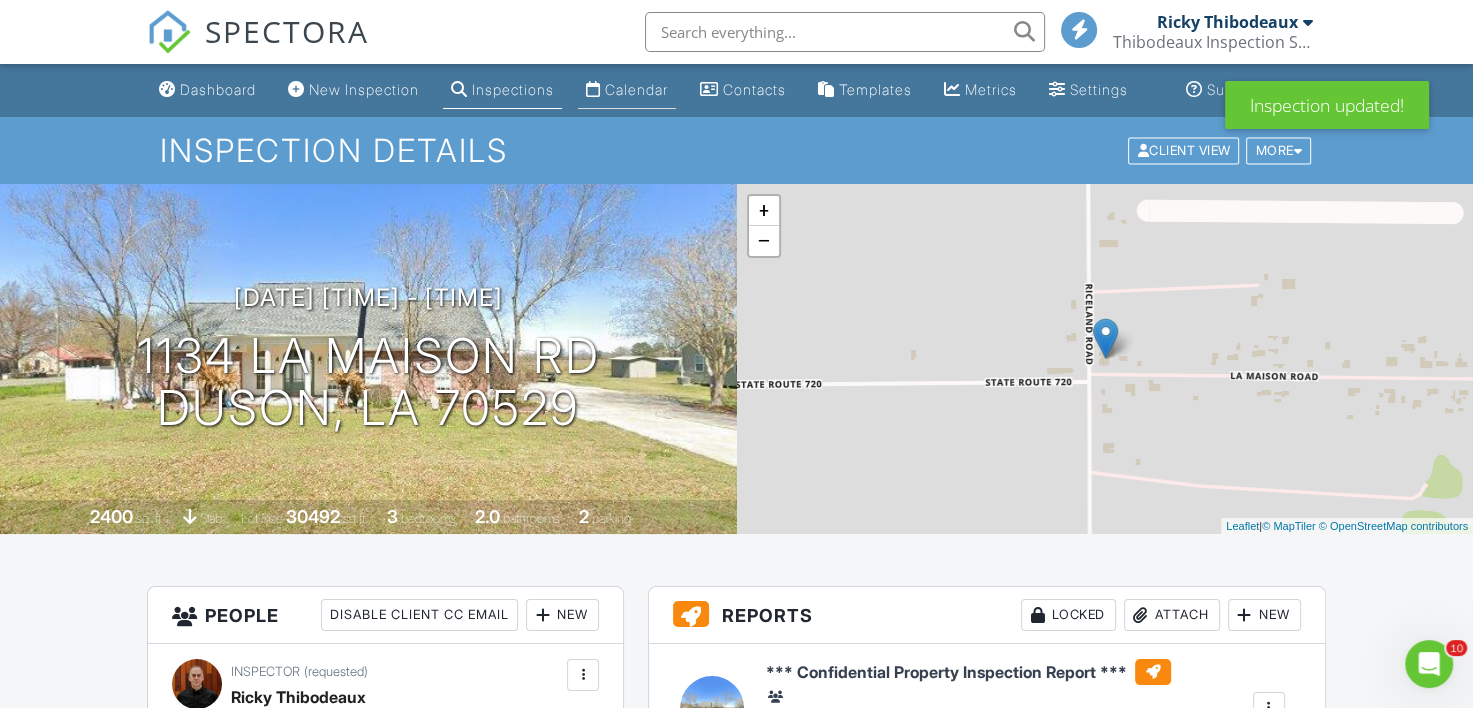click on "Calendar" at bounding box center [636, 89] 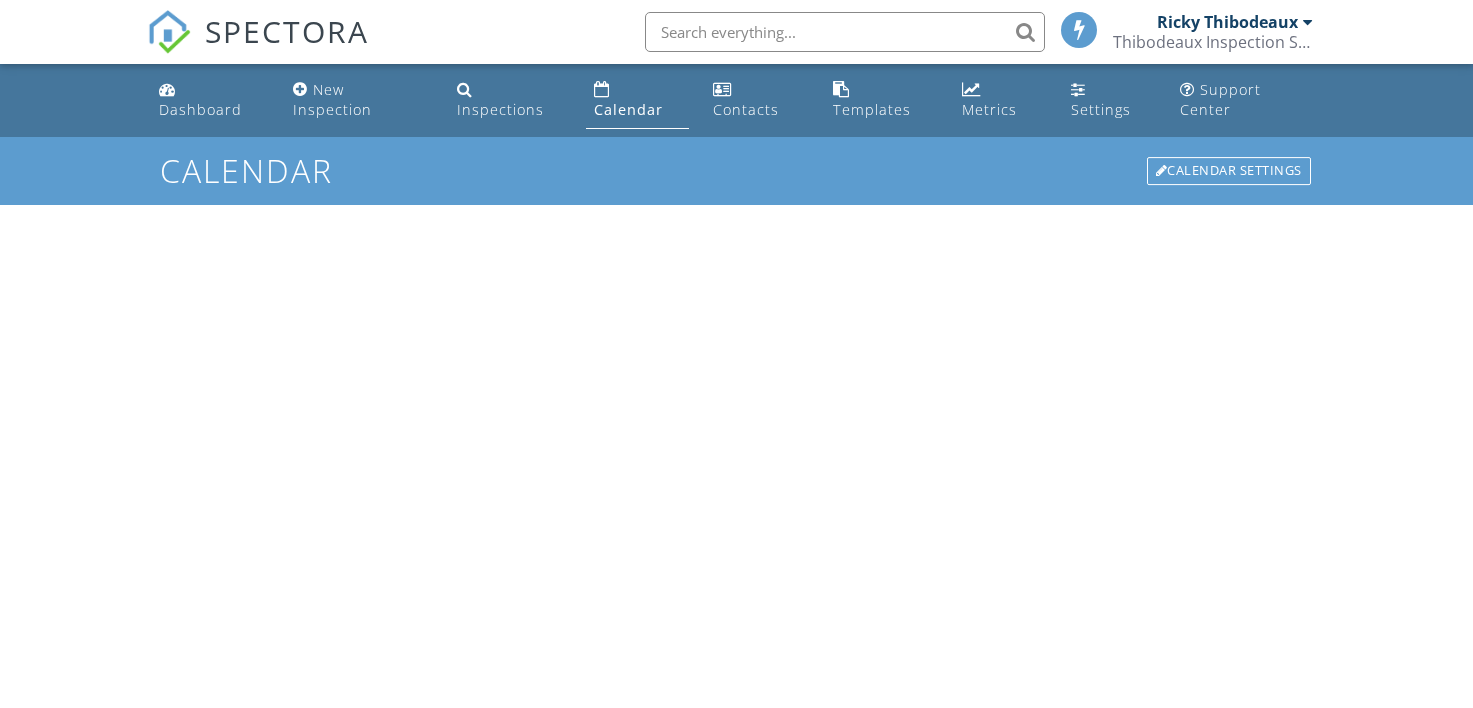 scroll, scrollTop: 0, scrollLeft: 0, axis: both 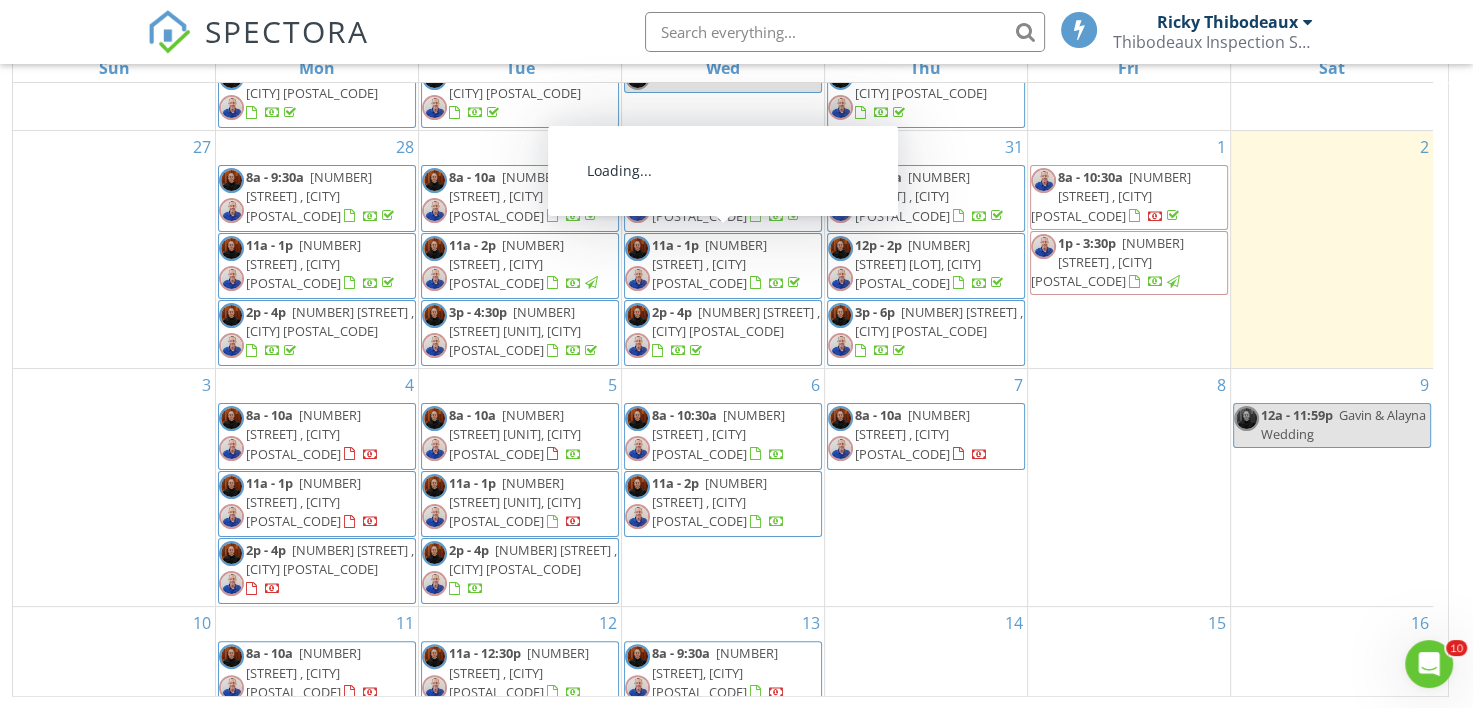 click on "SPECTORA
[FIRST] [LAST]
Thibodeaux Inspection Services, LLC
Role:
Inspector
Dashboard
New Inspection
Inspections
Calendar
Template Editor
Contacts
Automations
Team
Metrics
Payments
Data Exports
Billing
Reporting
Advanced
Settings
What's New
Sign Out" at bounding box center (736, 32) 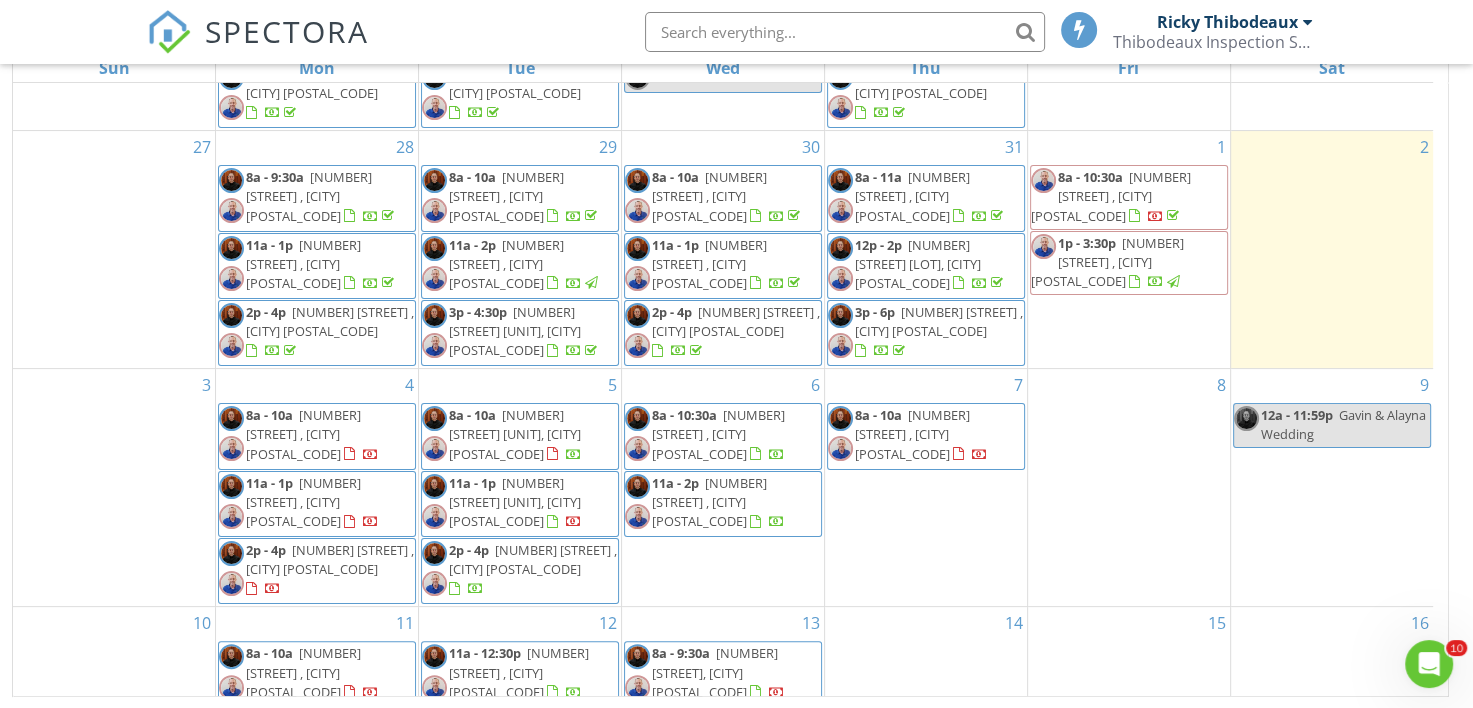 click on "SPECTORA
[FIRST] [LAST]
Thibodeaux Inspection Services, LLC
Role:
Inspector
Dashboard
New Inspection
Inspections
Calendar
Template Editor
Contacts
Automations
Team
Metrics
Payments
Data Exports
Billing
Reporting
Advanced
Settings
What's New
Sign Out" at bounding box center (736, 32) 